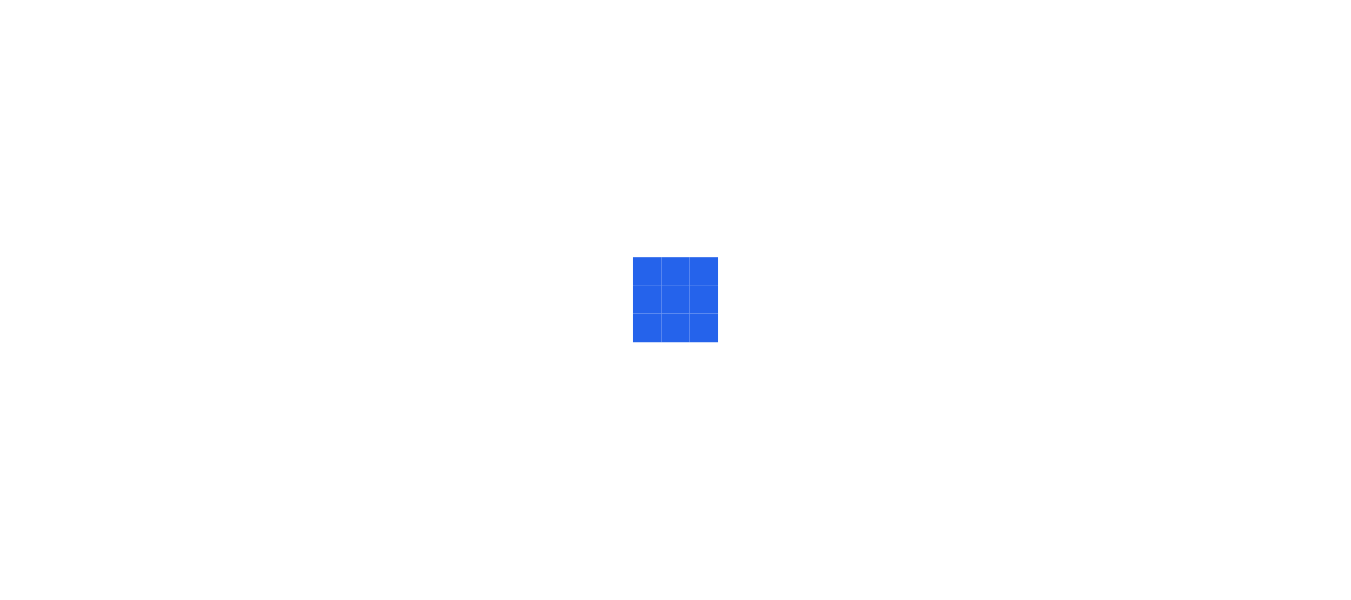 scroll, scrollTop: 0, scrollLeft: 0, axis: both 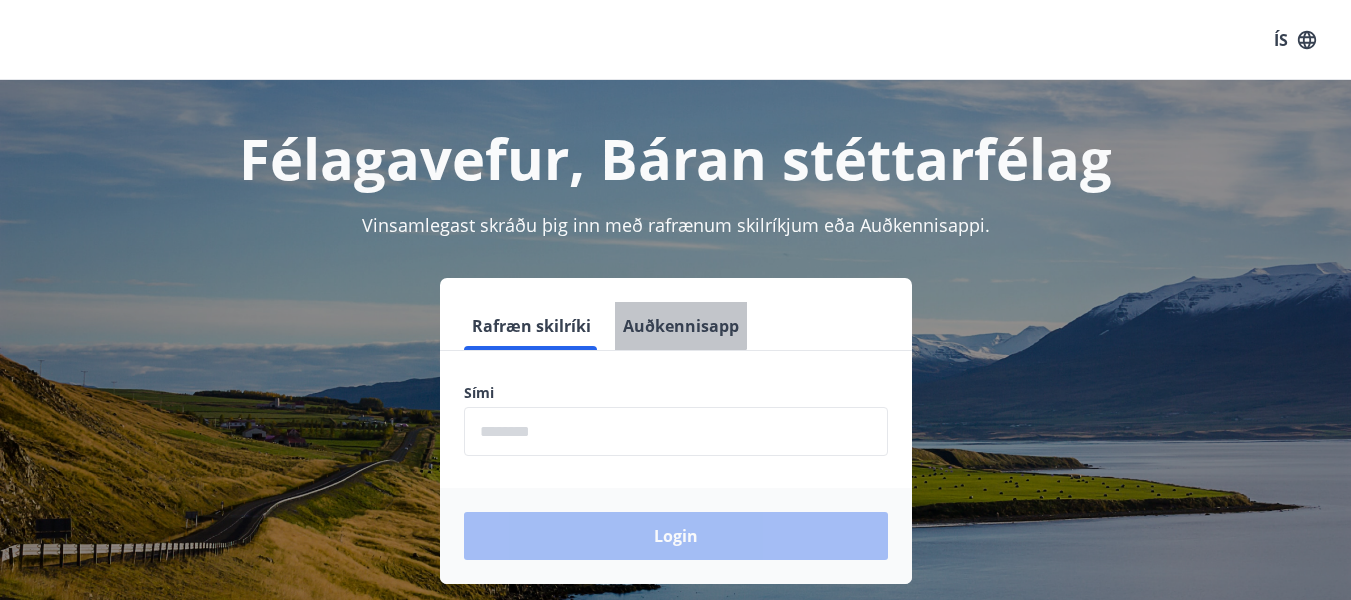 click on "Auðkennisapp" at bounding box center [681, 326] 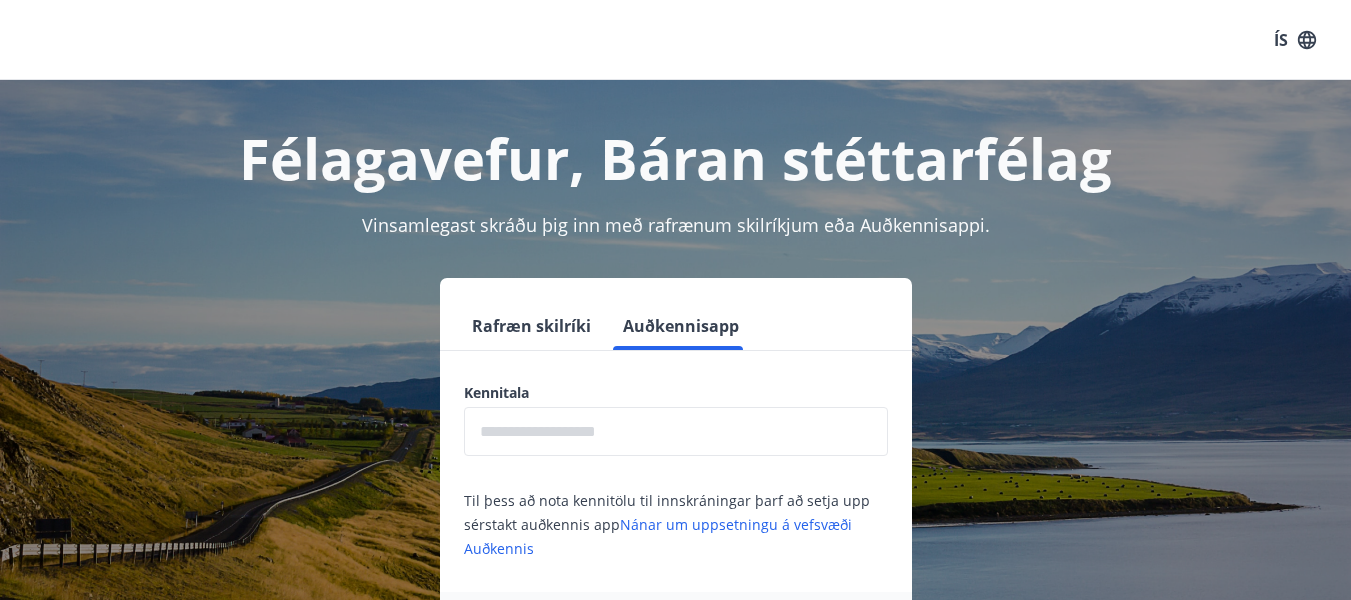 click at bounding box center [676, 431] 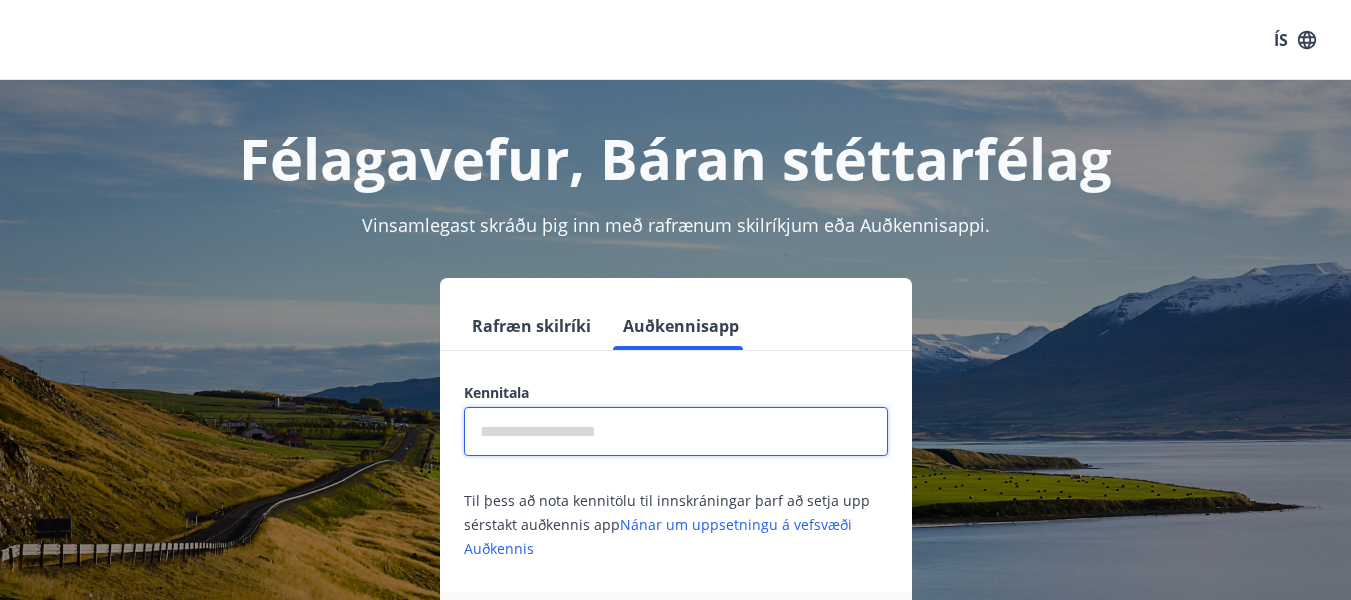 type on "**********" 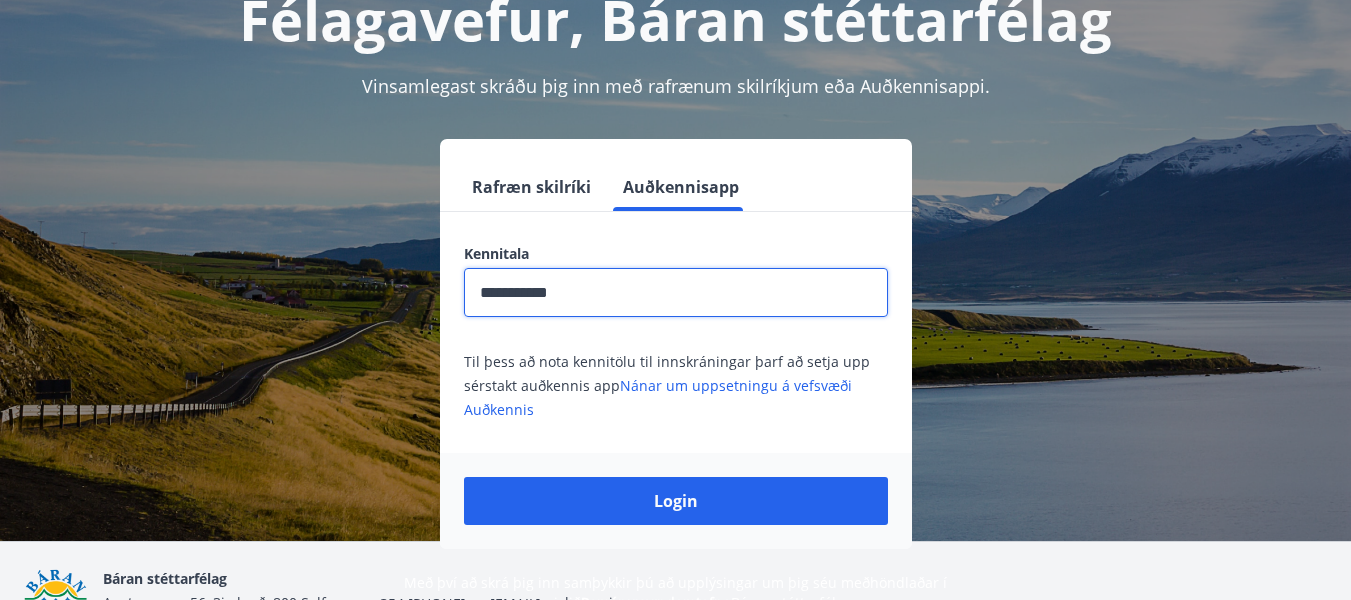 scroll, scrollTop: 142, scrollLeft: 0, axis: vertical 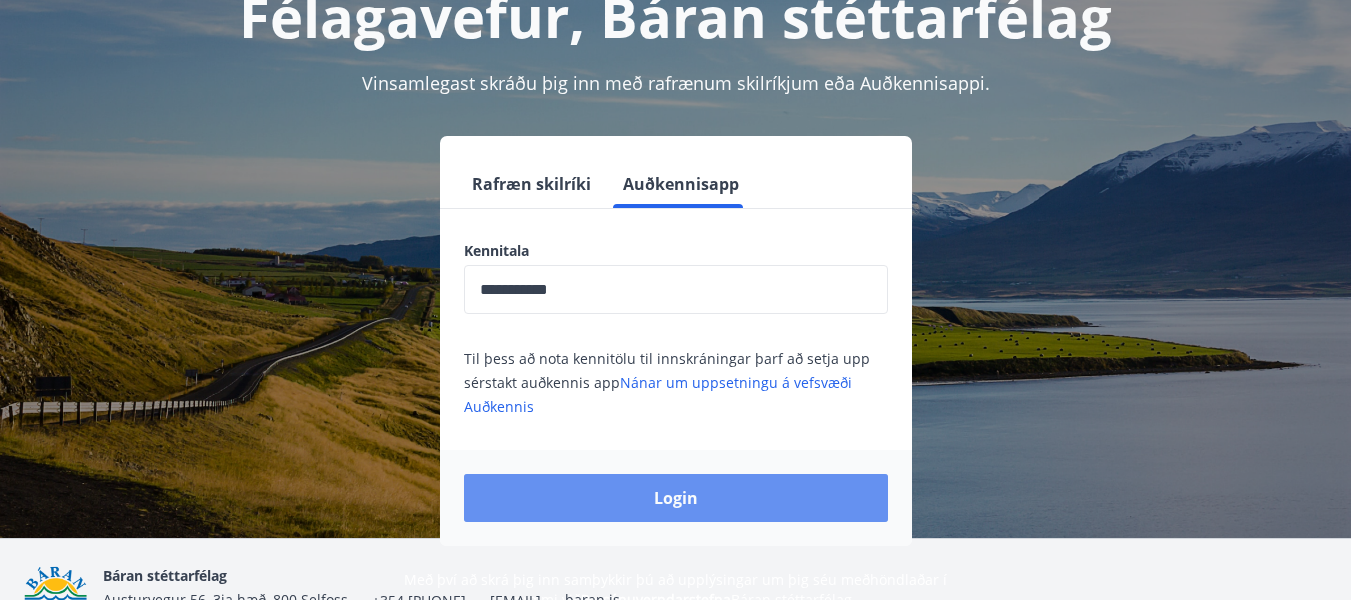 click on "Login" at bounding box center (676, 498) 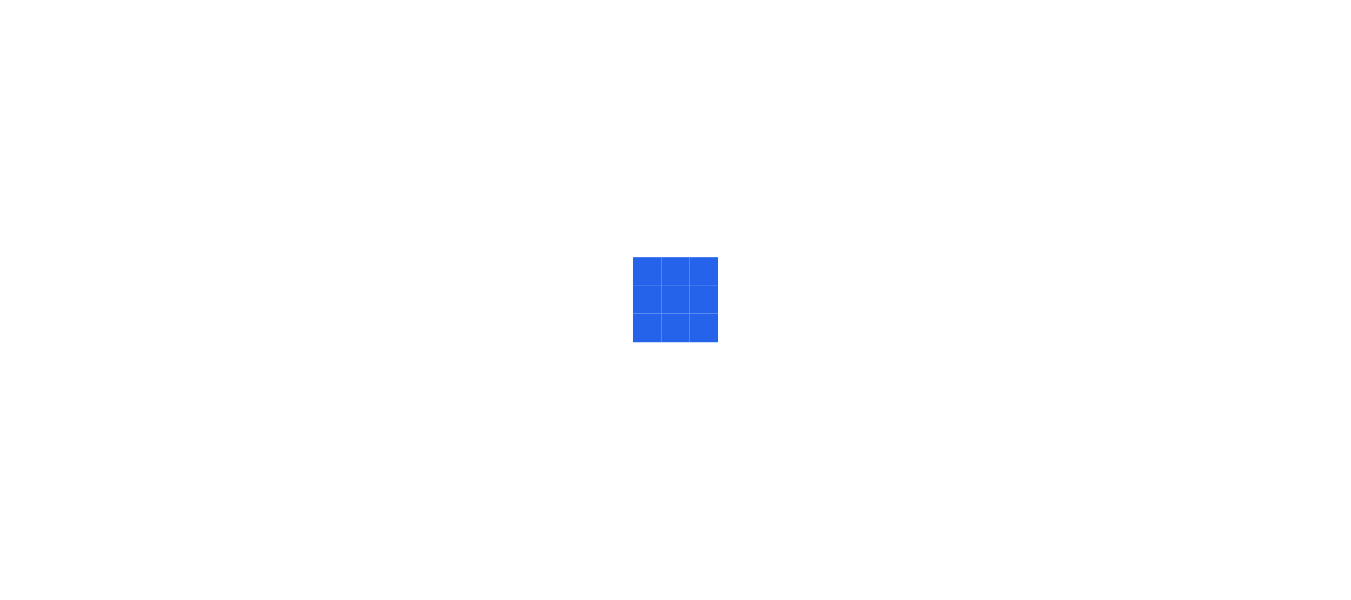 scroll, scrollTop: 0, scrollLeft: 0, axis: both 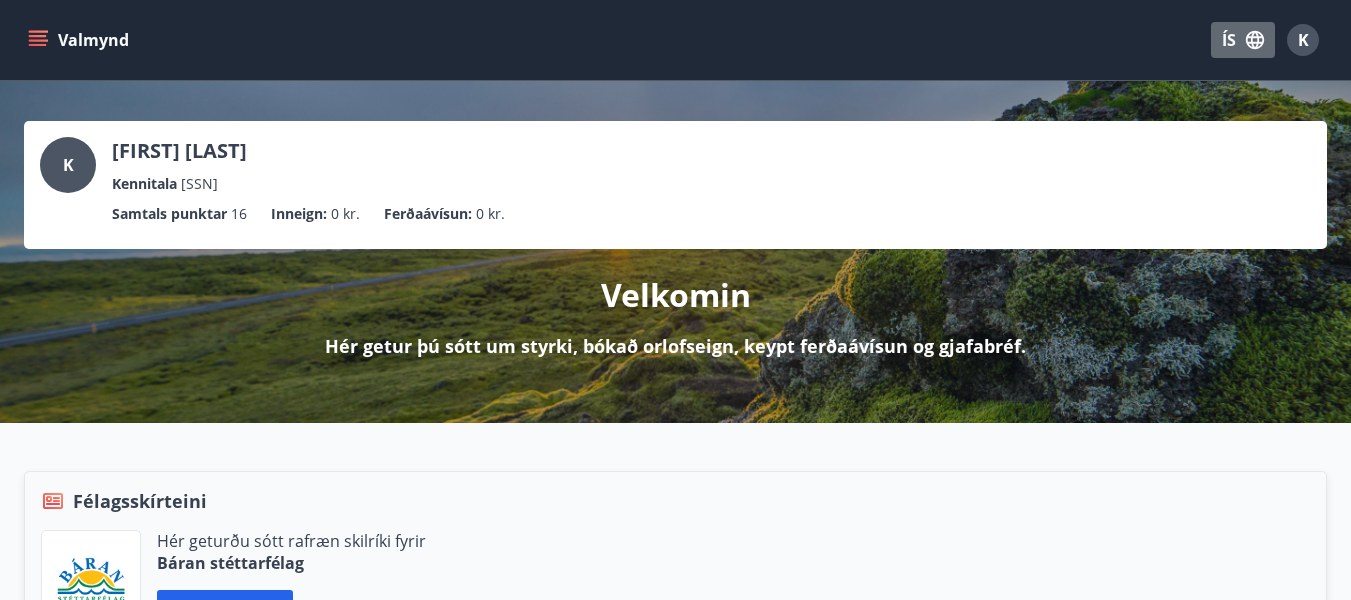 click on "ÍS" at bounding box center (1243, 40) 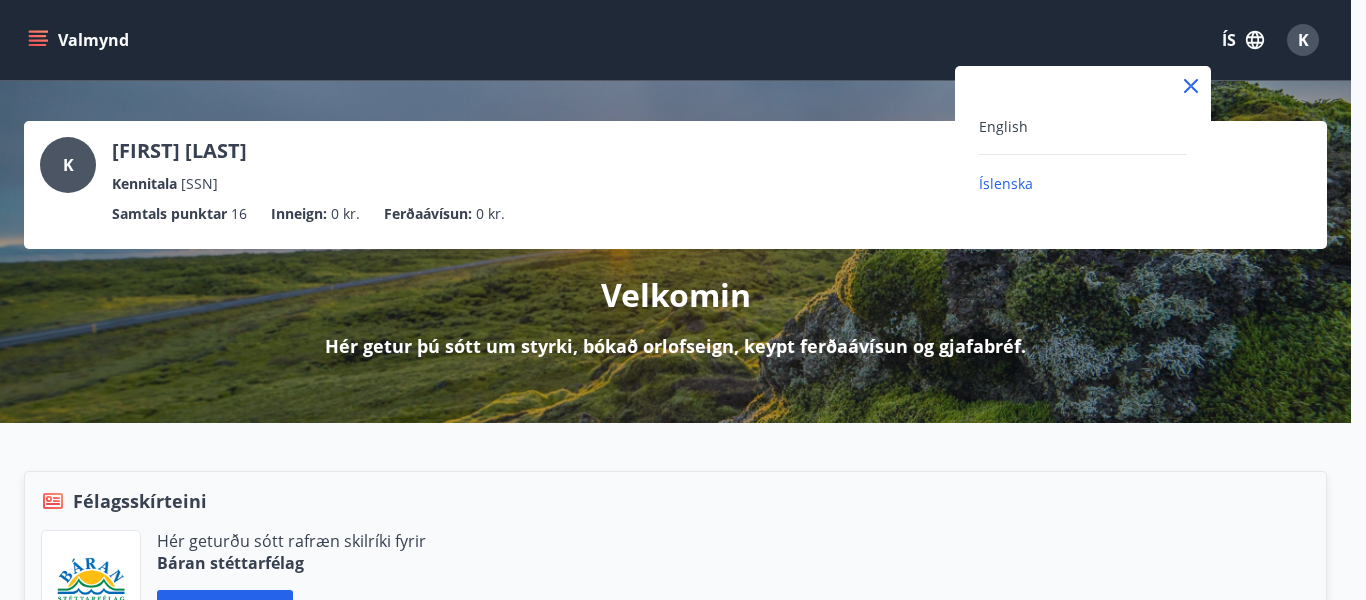 click on "English" at bounding box center [1083, 126] 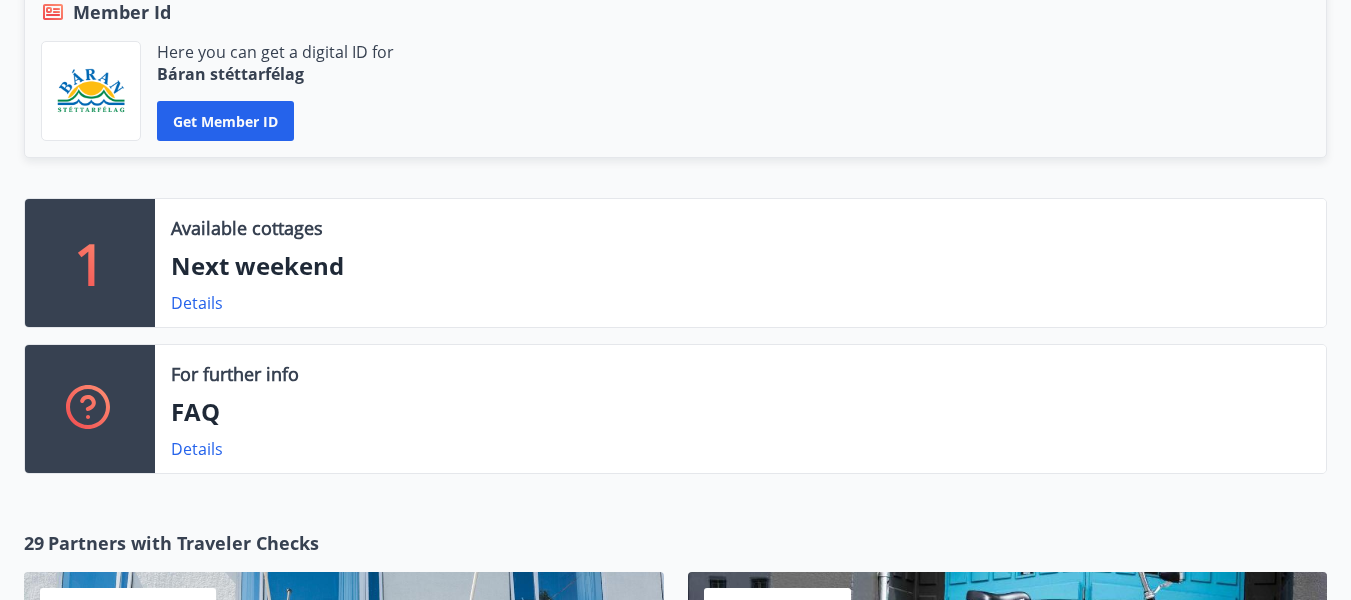 scroll, scrollTop: 490, scrollLeft: 0, axis: vertical 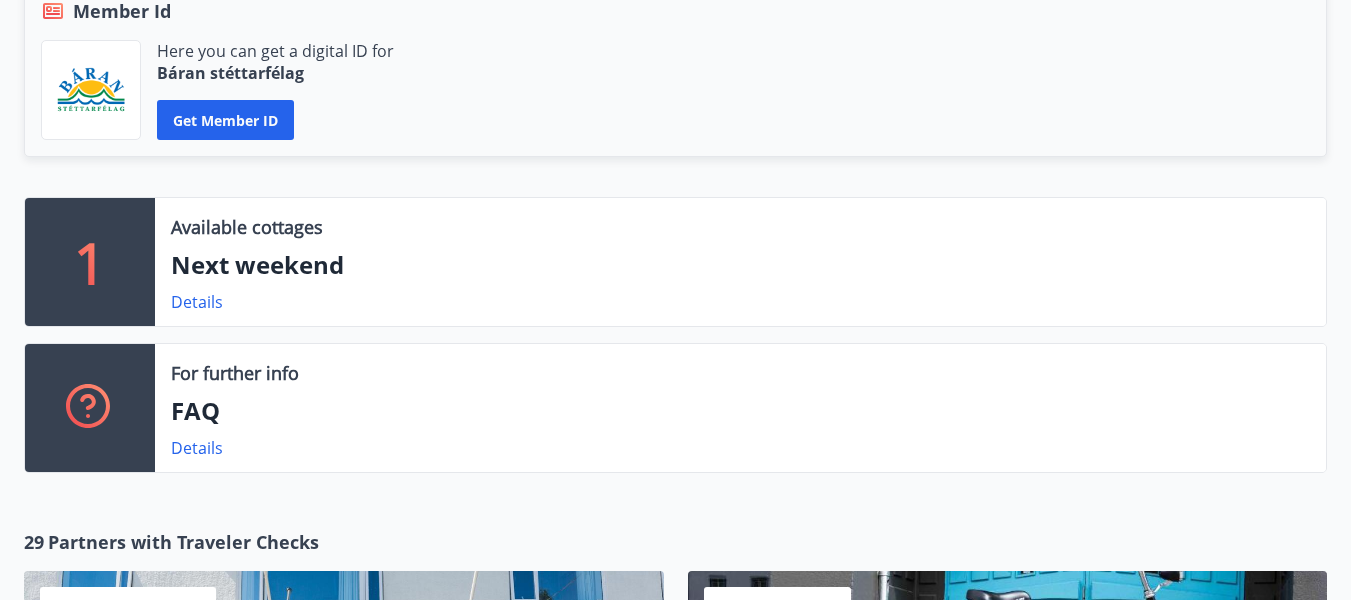 click on "Next weekend" at bounding box center (740, 265) 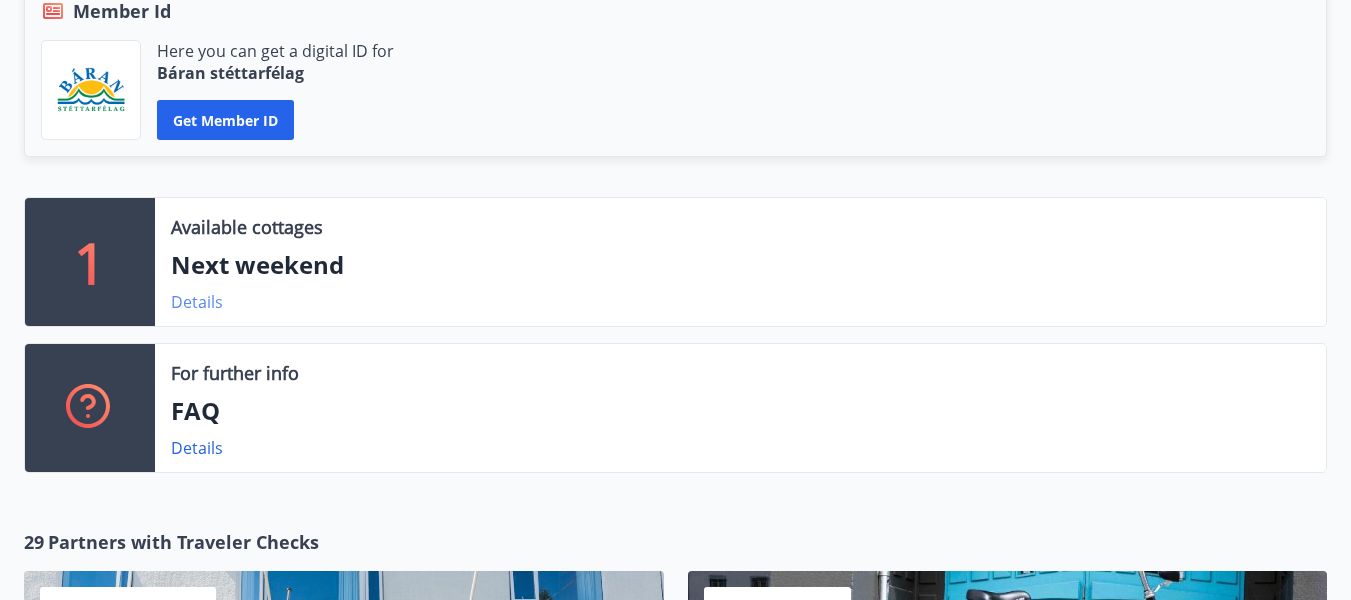 click on "Details" at bounding box center [197, 302] 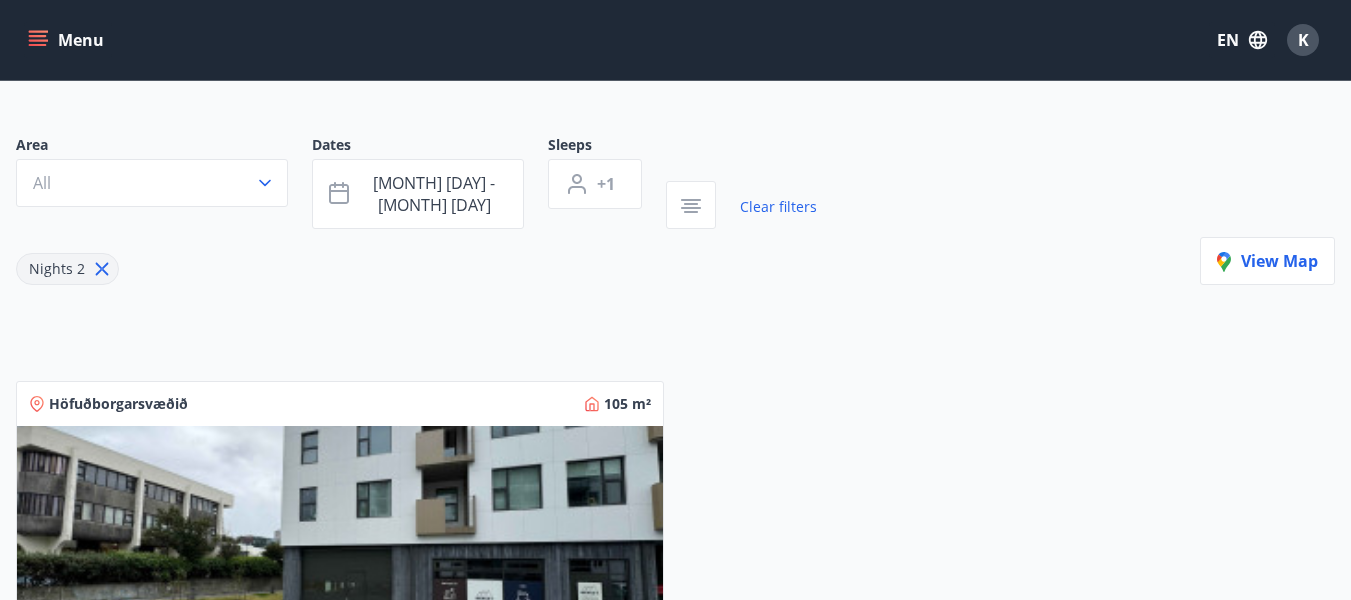 scroll, scrollTop: 142, scrollLeft: 0, axis: vertical 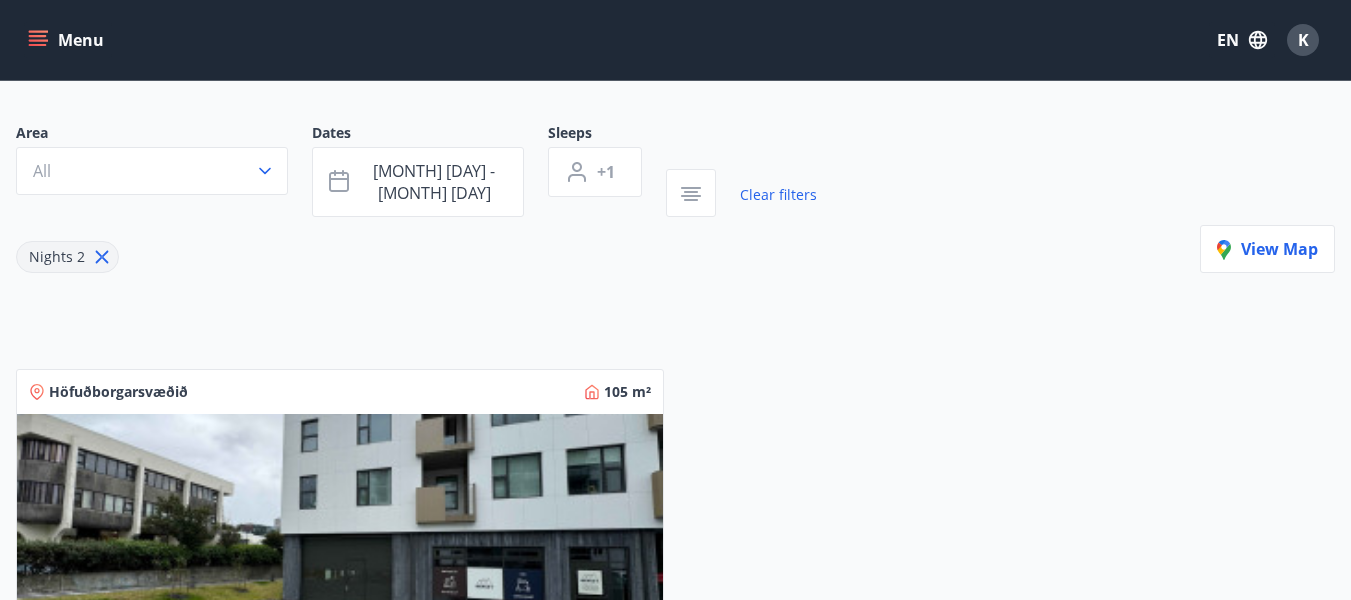 click 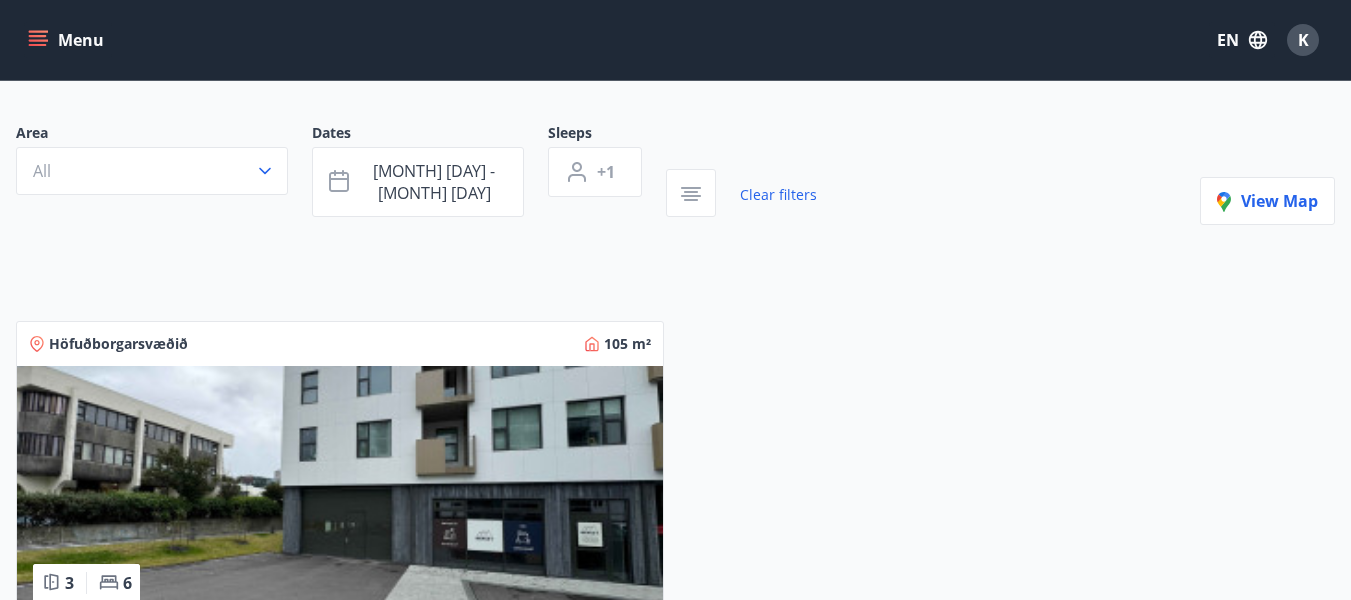 type on "*" 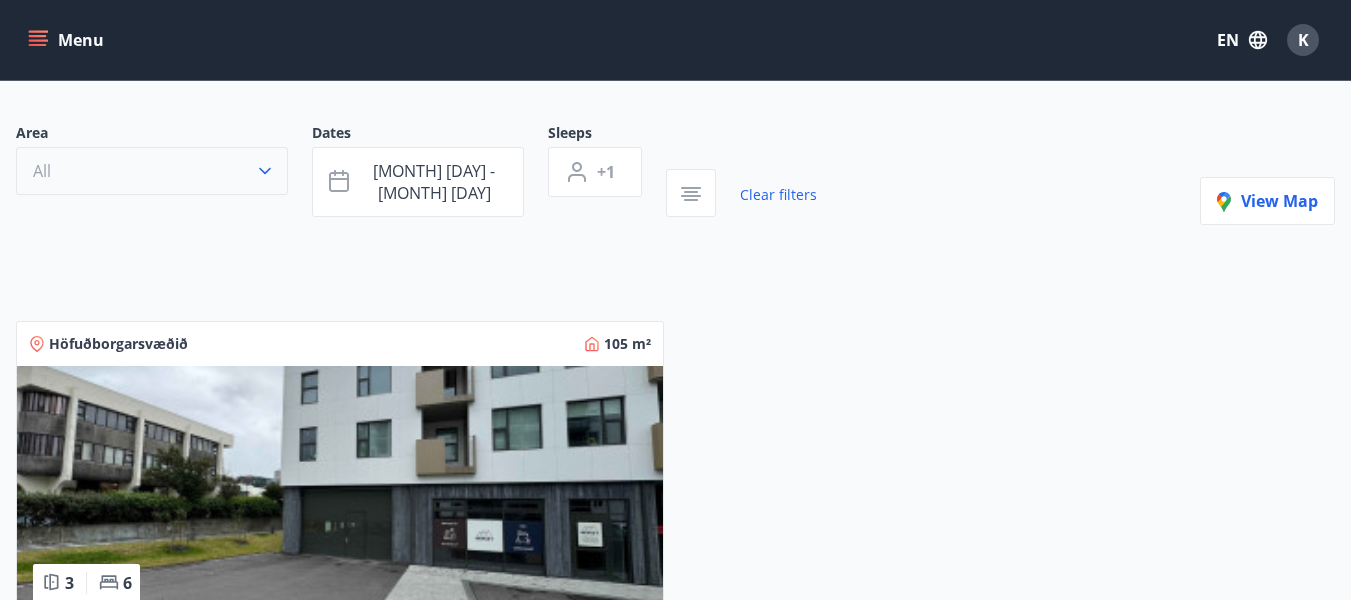 click on "All" at bounding box center (152, 171) 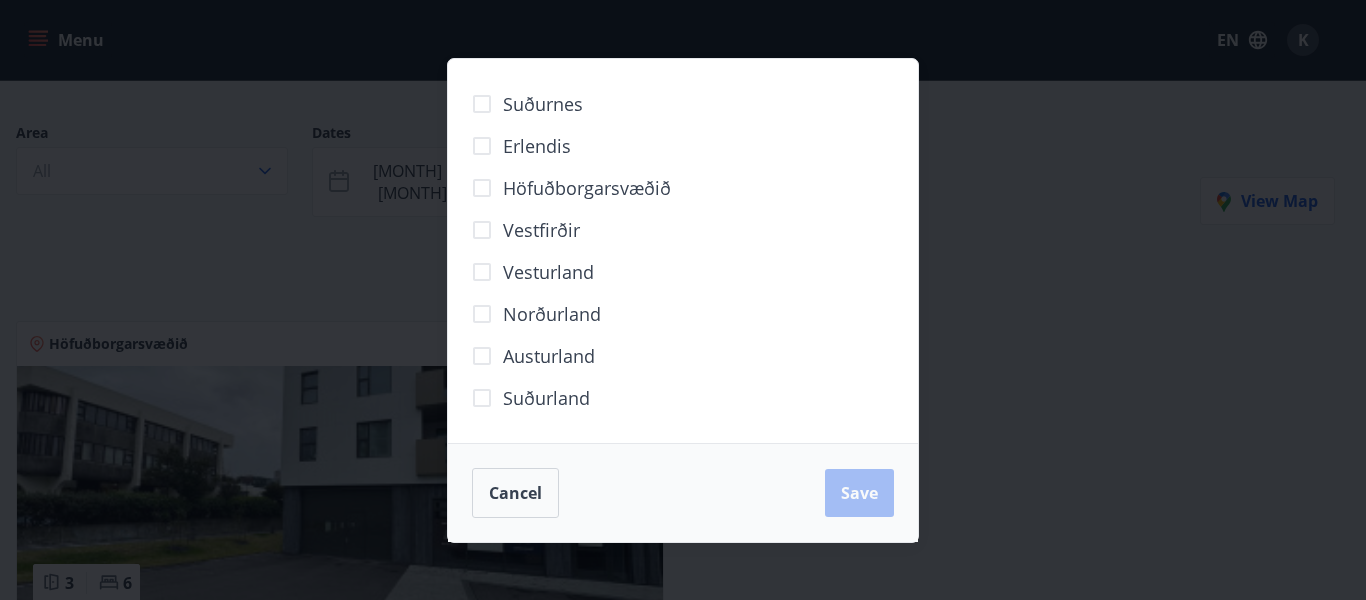 click on "Suðurnes Erlendis Höfuðborgarsvæðið Vestfirðir Vesturland Norðurland Austurland Suðurland Cancel Save" at bounding box center (683, 300) 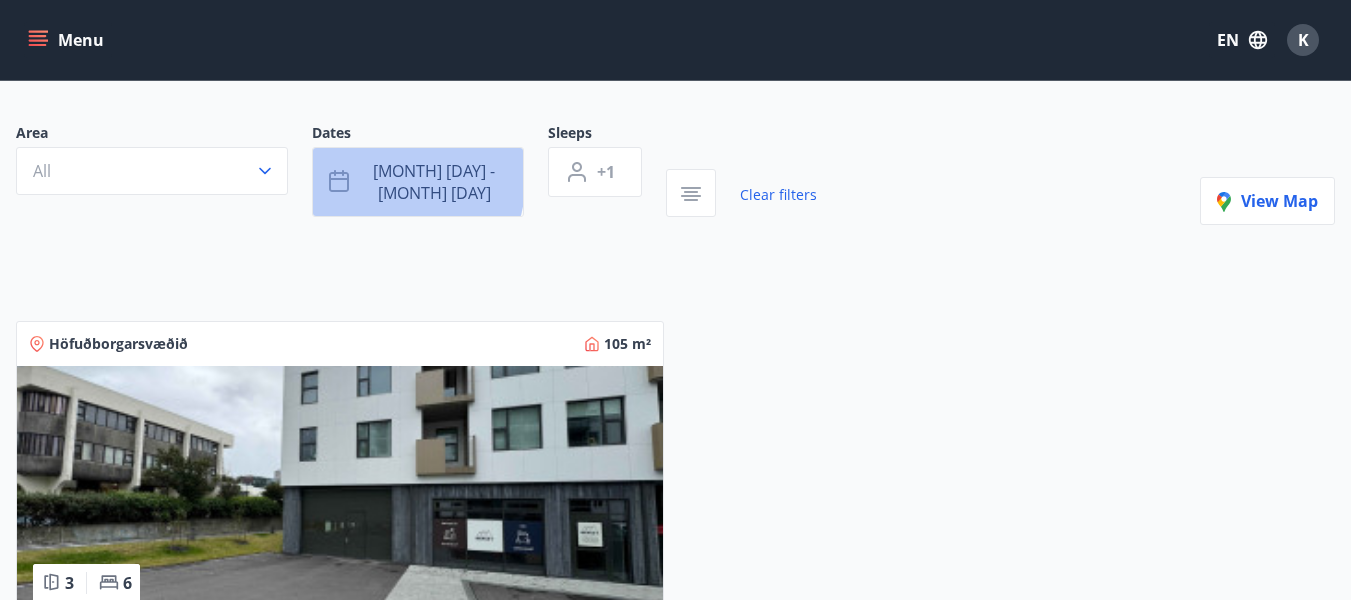 click on "[MONTH] [DAY] - [MONTH] [DAY]" at bounding box center (418, 182) 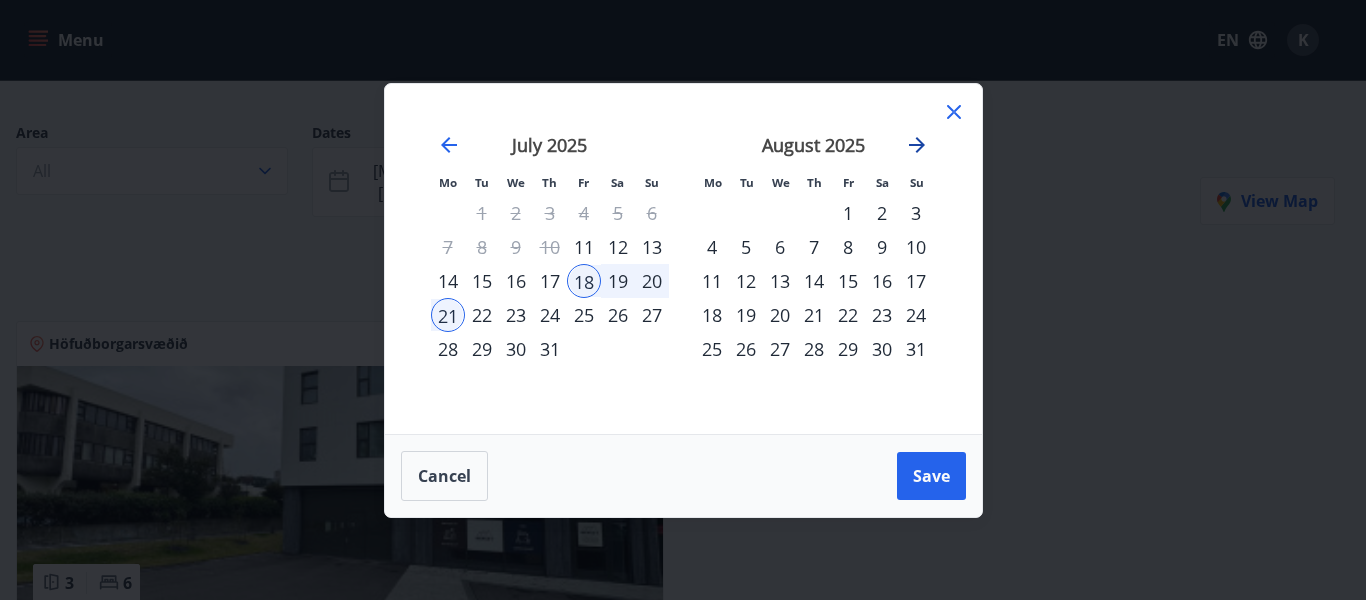 click 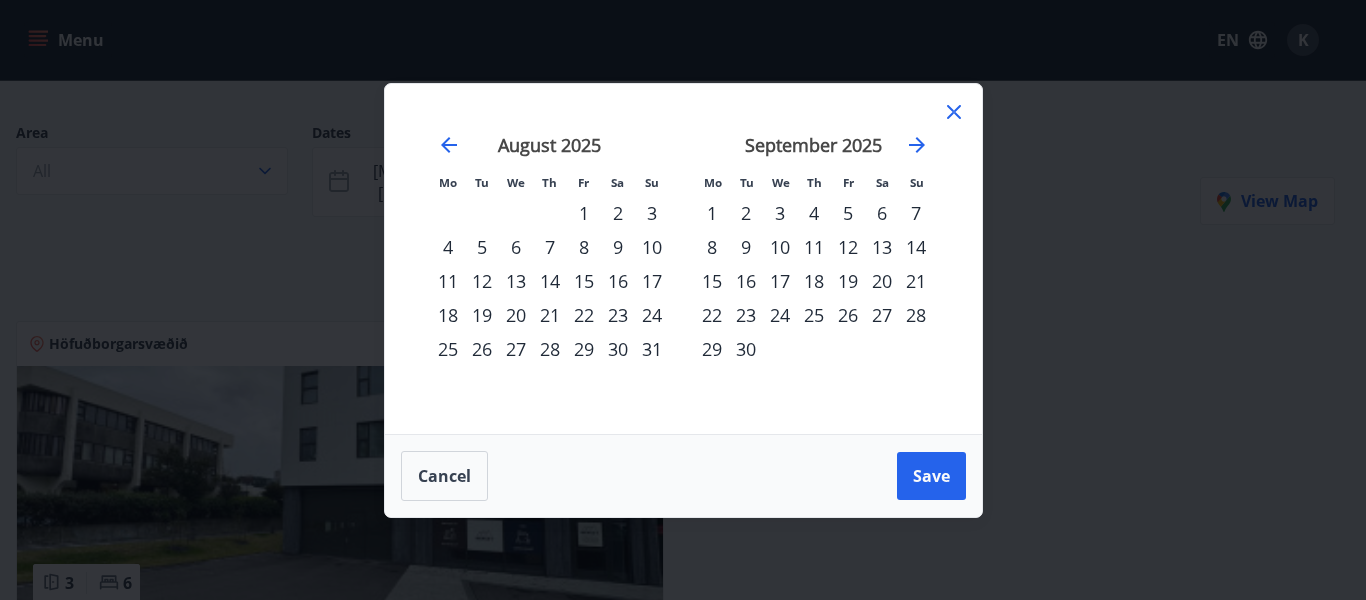 click on "30" at bounding box center [746, 349] 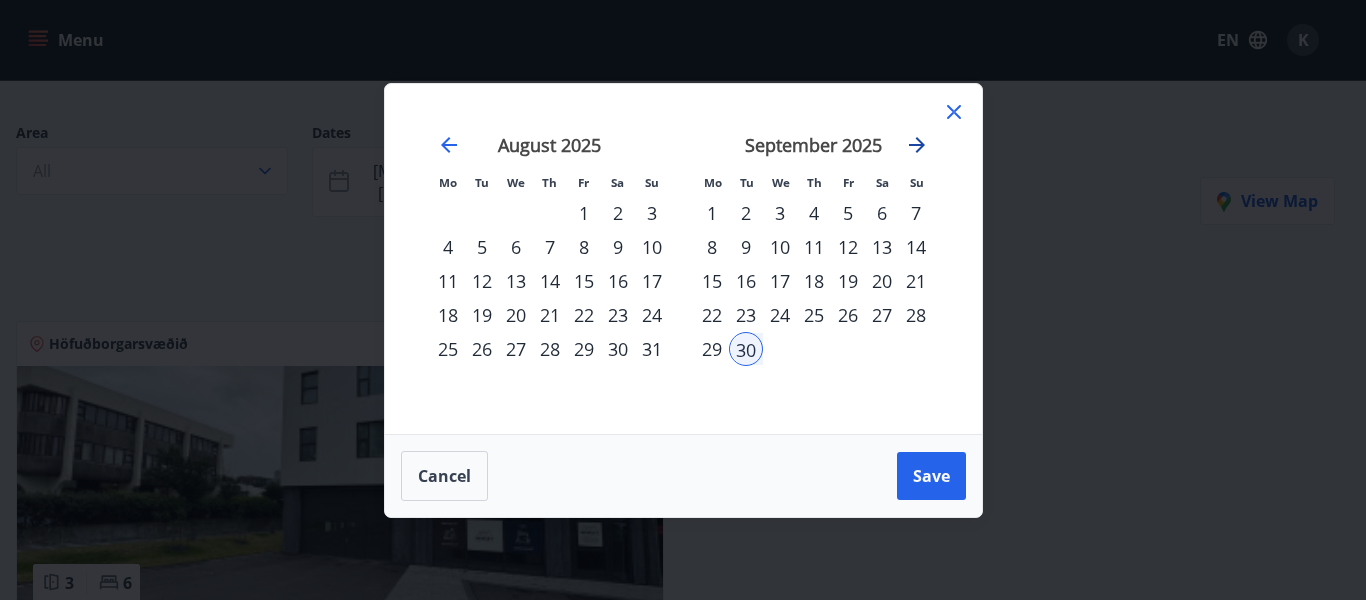 click 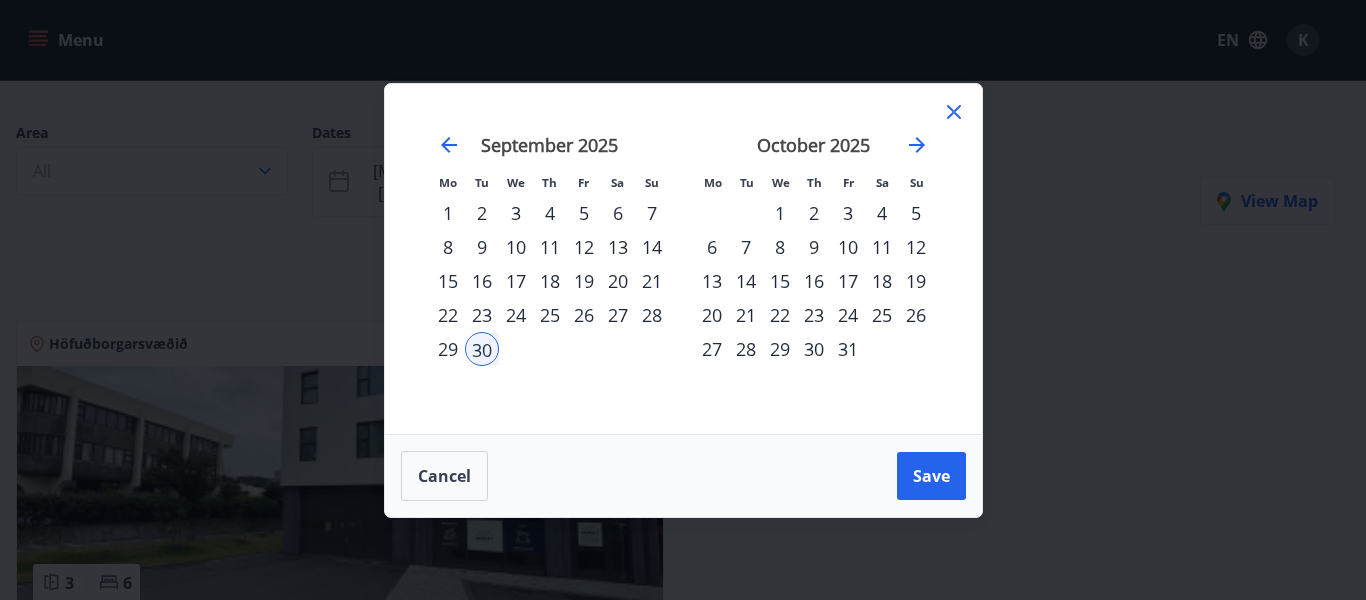 click on "7" at bounding box center [746, 247] 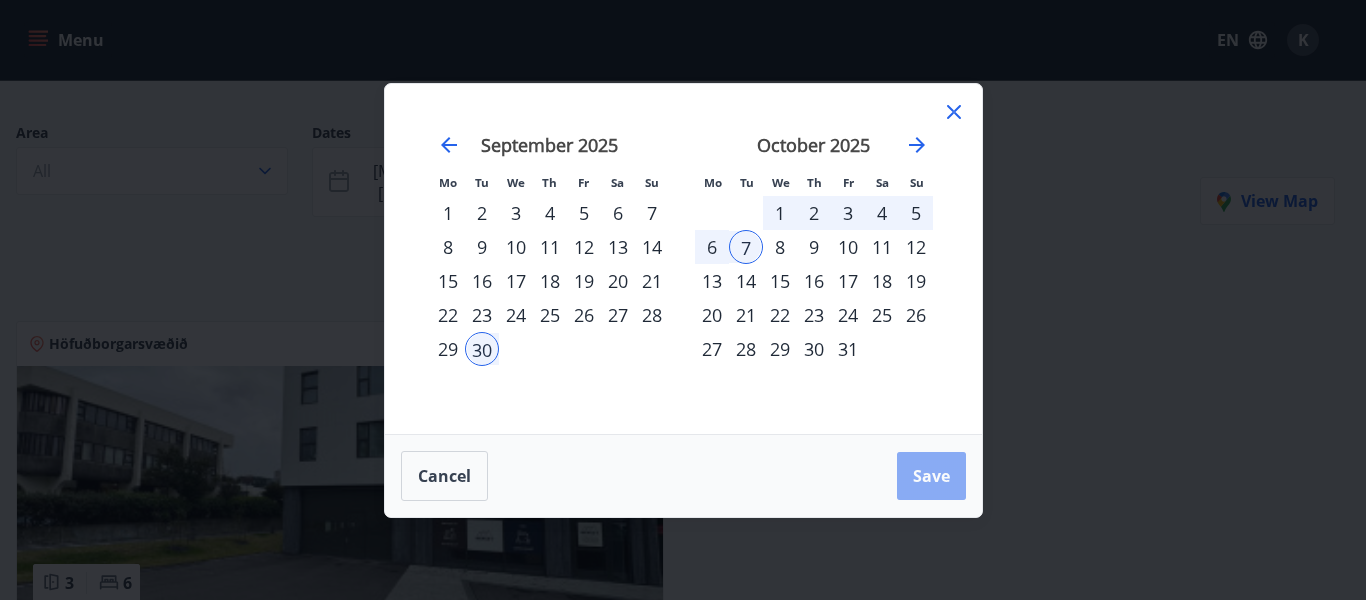 click on "Save" at bounding box center [931, 476] 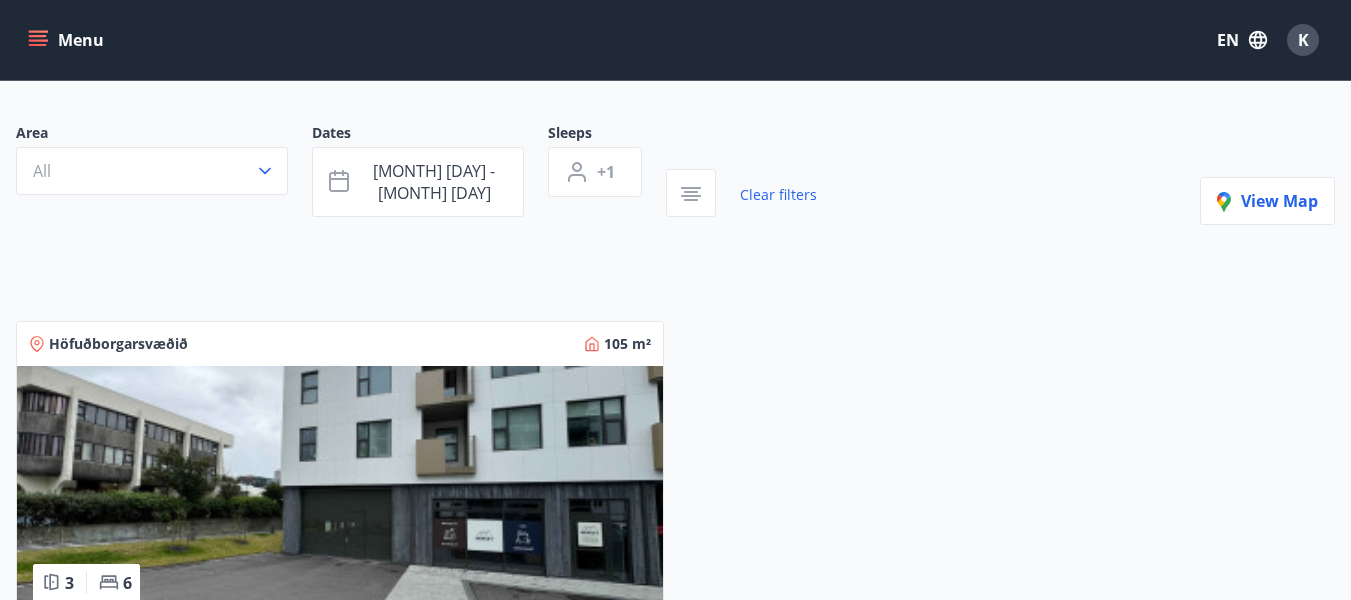 scroll, scrollTop: 107, scrollLeft: 0, axis: vertical 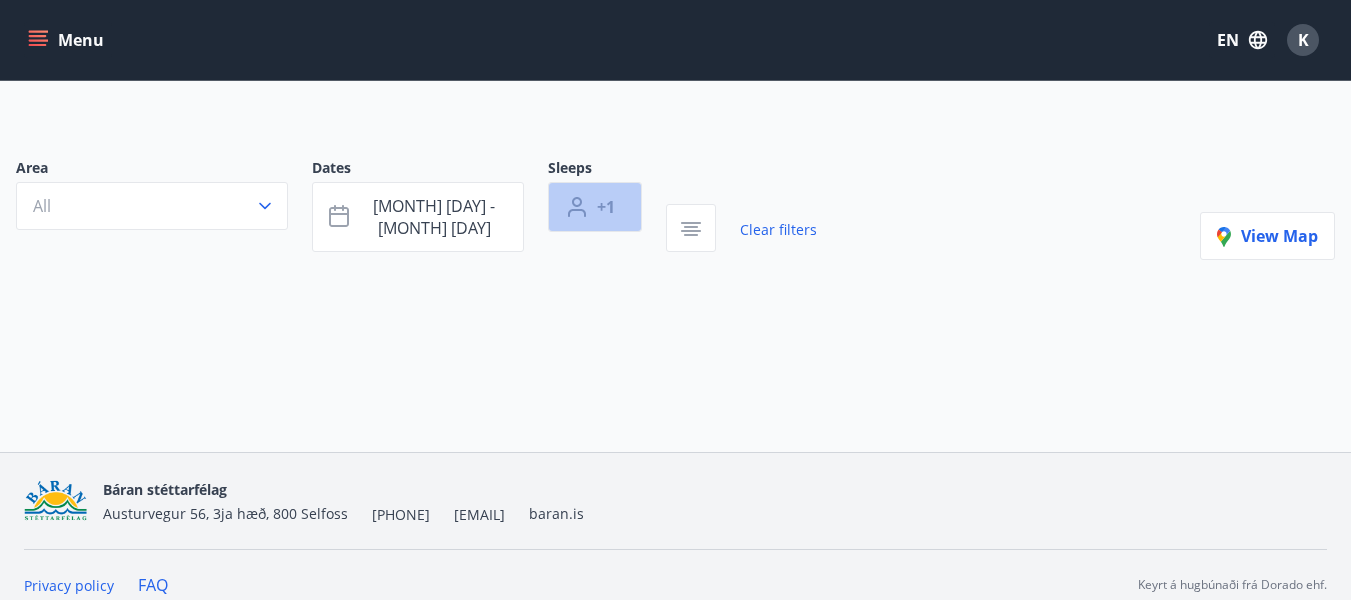 click on "+1" at bounding box center [595, 207] 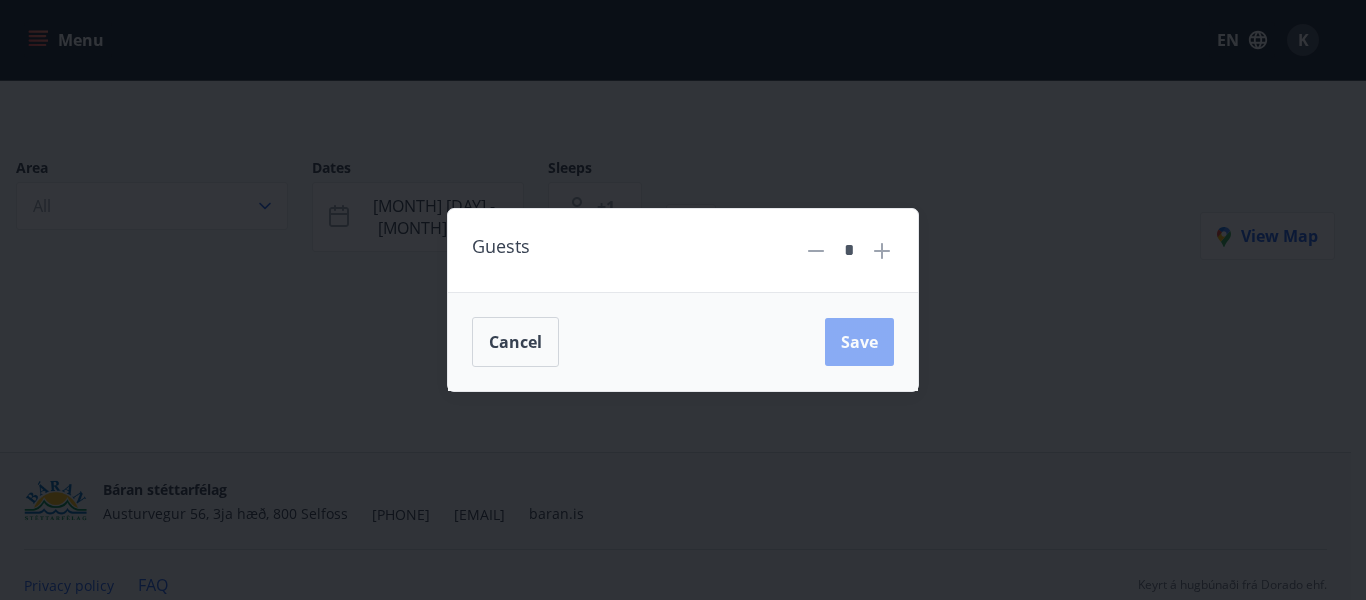 click on "Save" at bounding box center [859, 342] 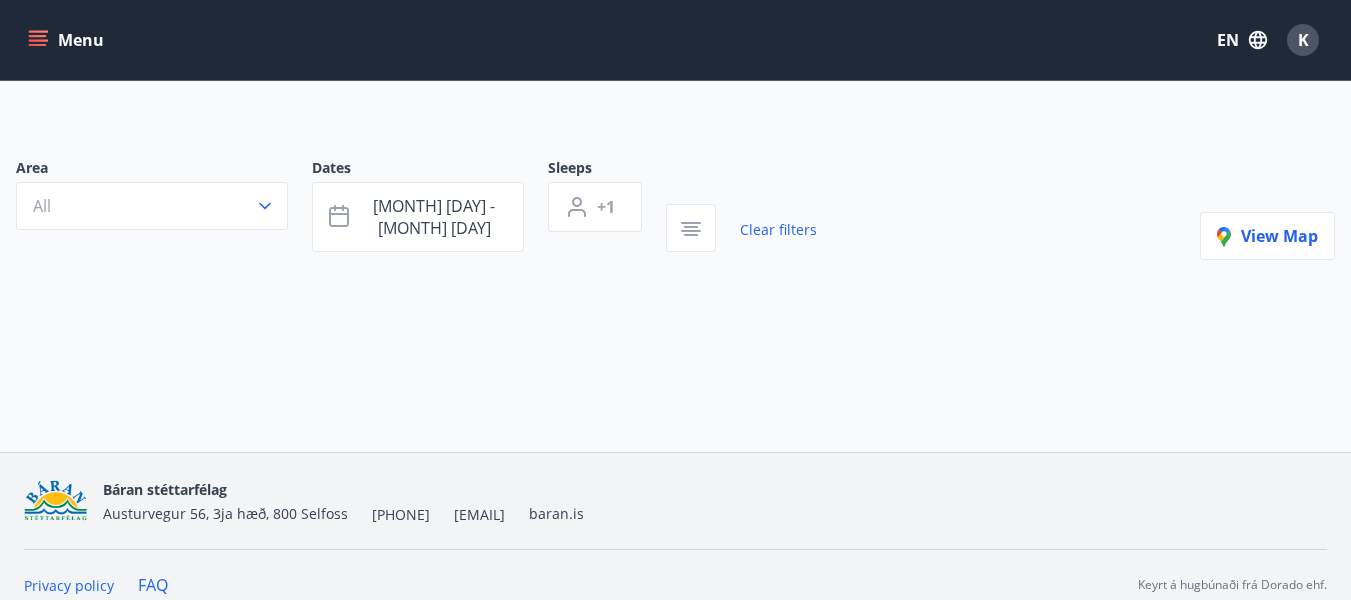 scroll, scrollTop: 0, scrollLeft: 0, axis: both 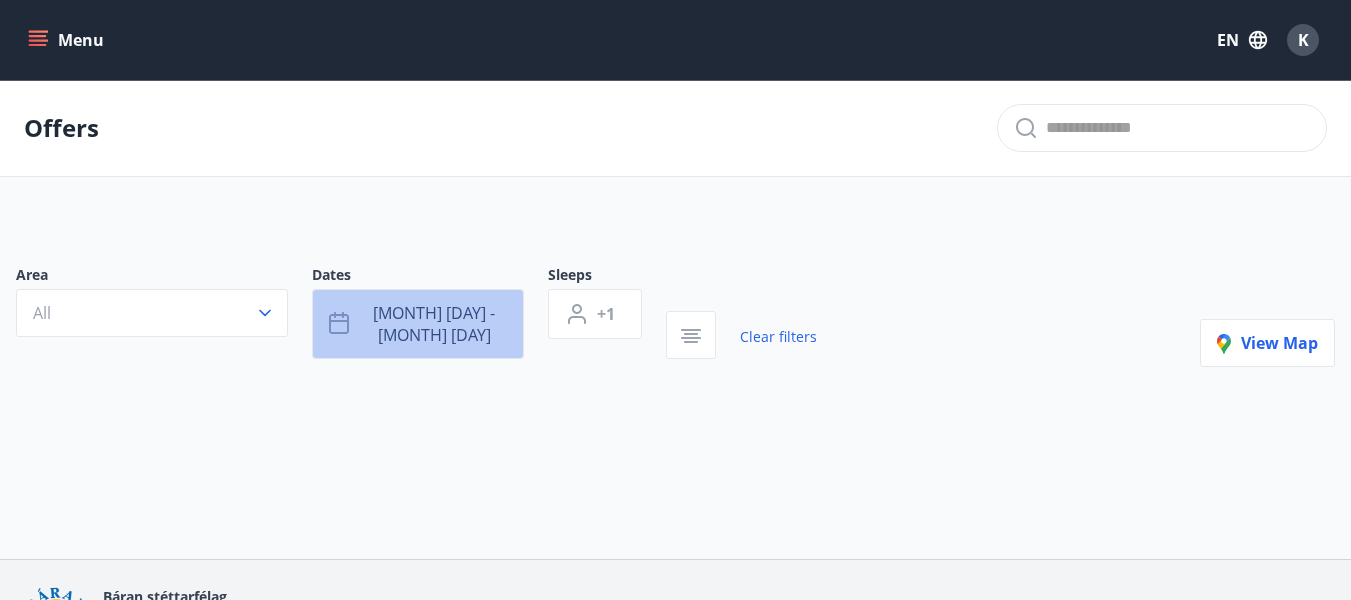 click on "[MONTH] [DAY] - [MONTH] [DAY]" at bounding box center [434, 324] 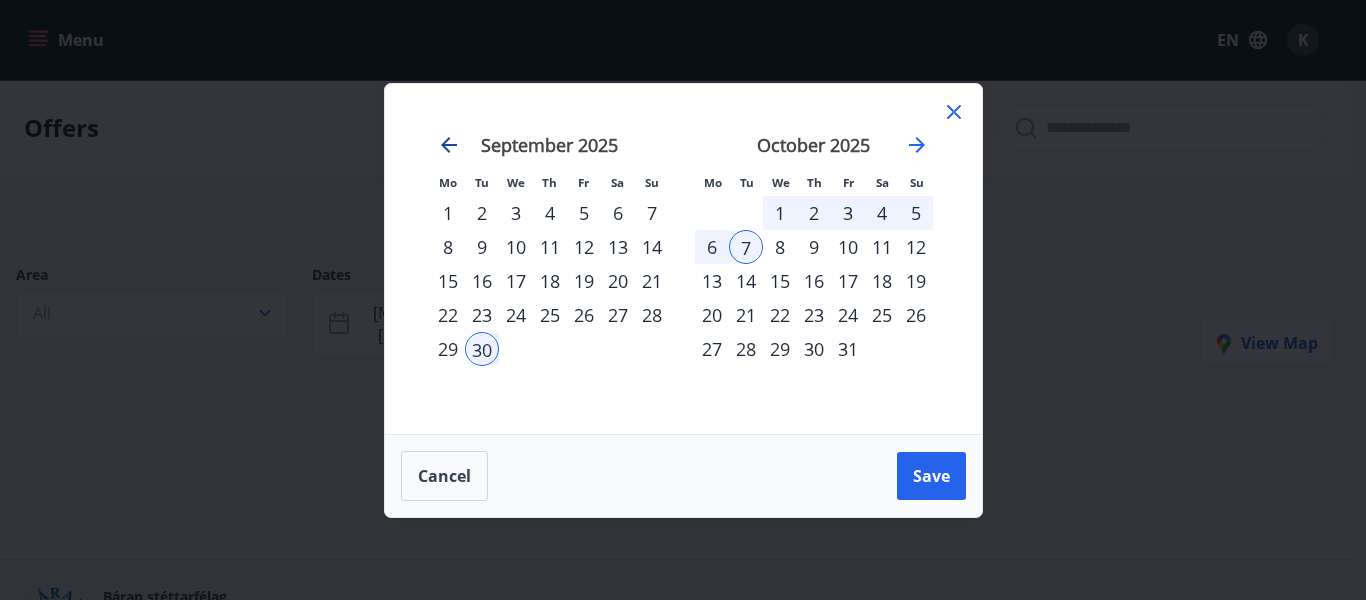 click 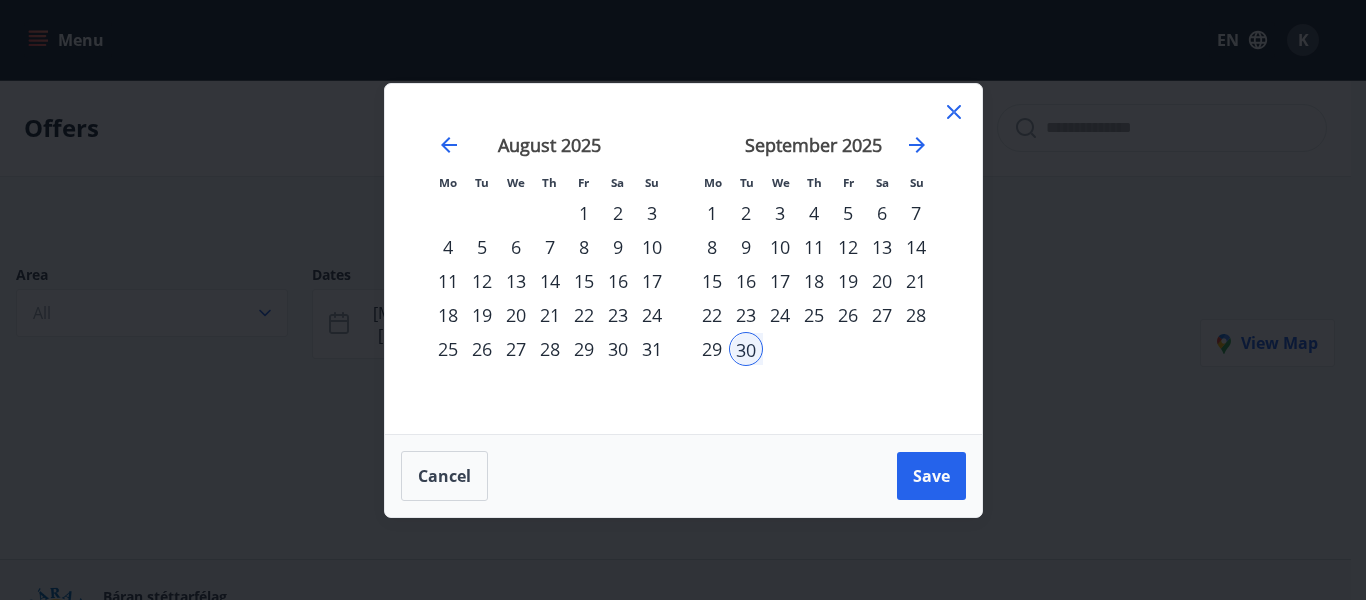 click on "15" at bounding box center [584, 281] 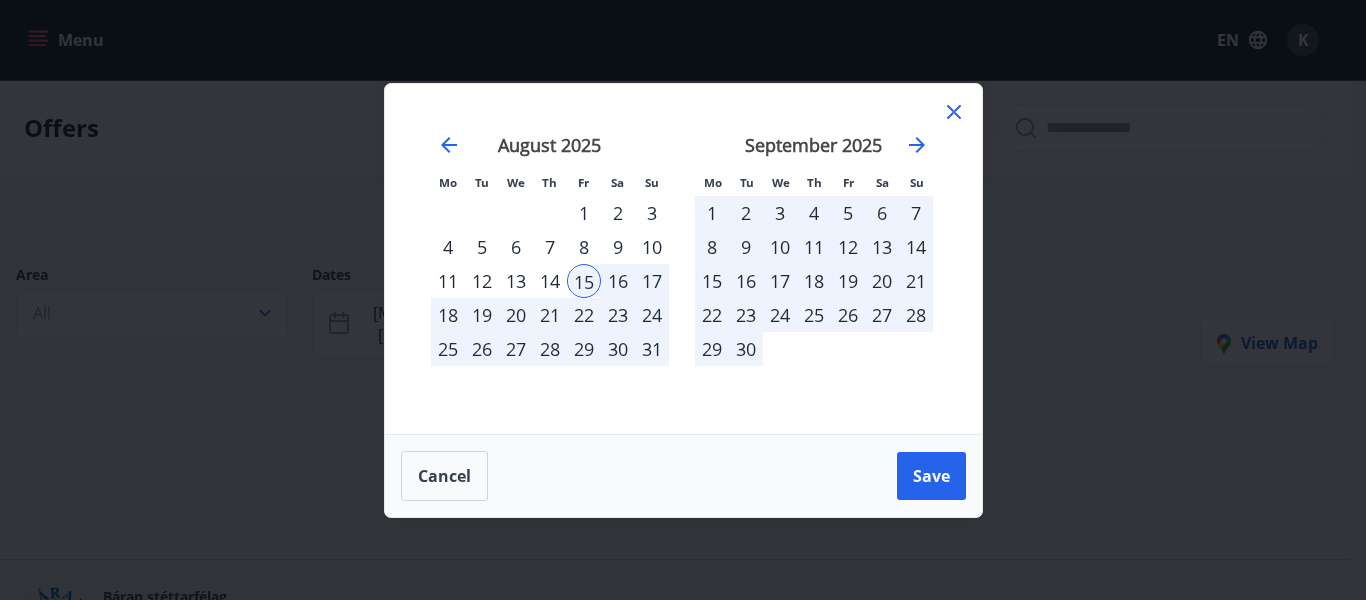 click on "1" at bounding box center [584, 213] 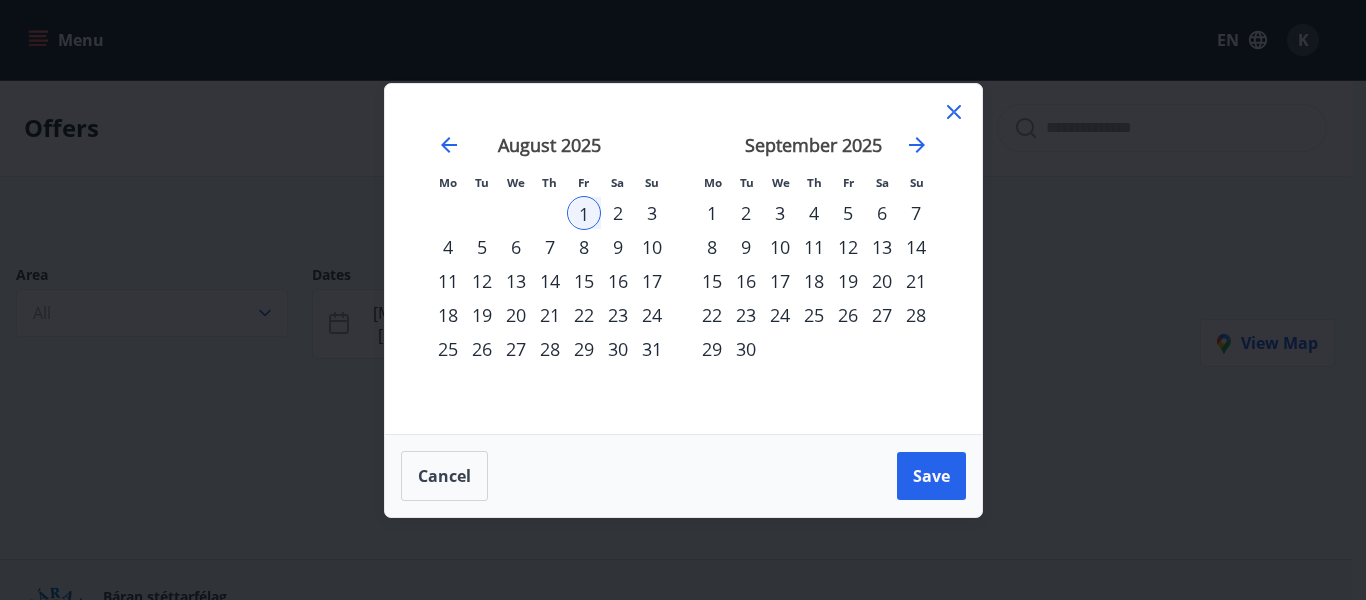 click on "31" at bounding box center [652, 349] 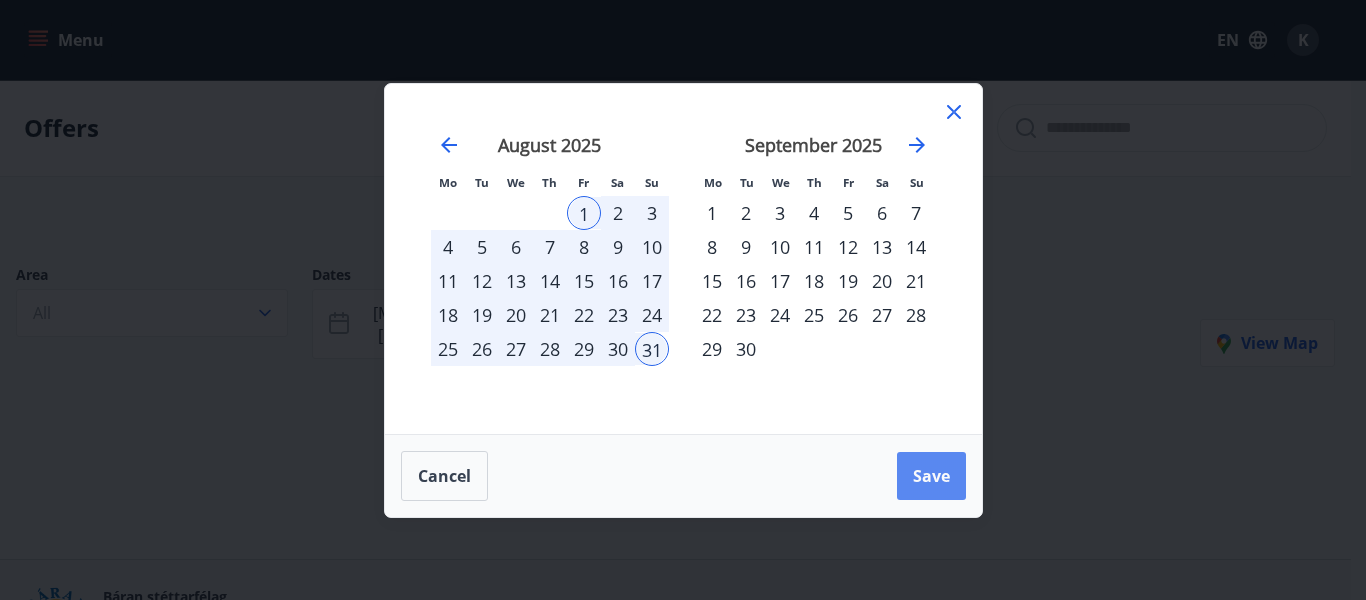 click on "Save" at bounding box center [931, 476] 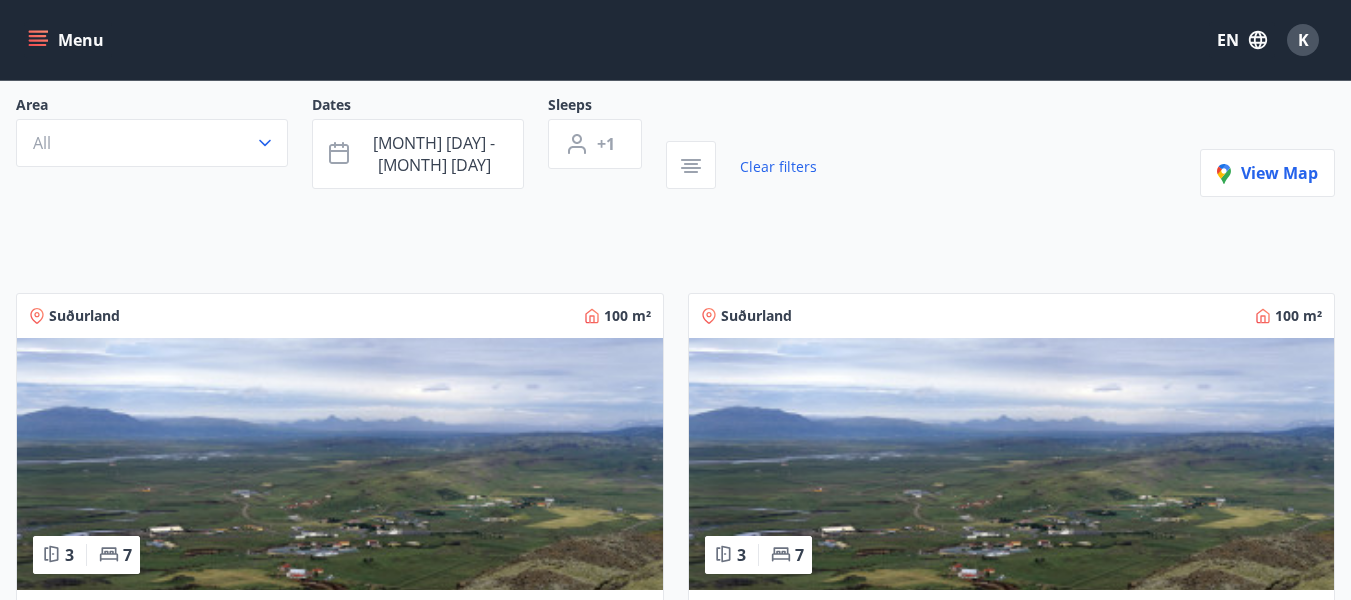 scroll, scrollTop: 75, scrollLeft: 0, axis: vertical 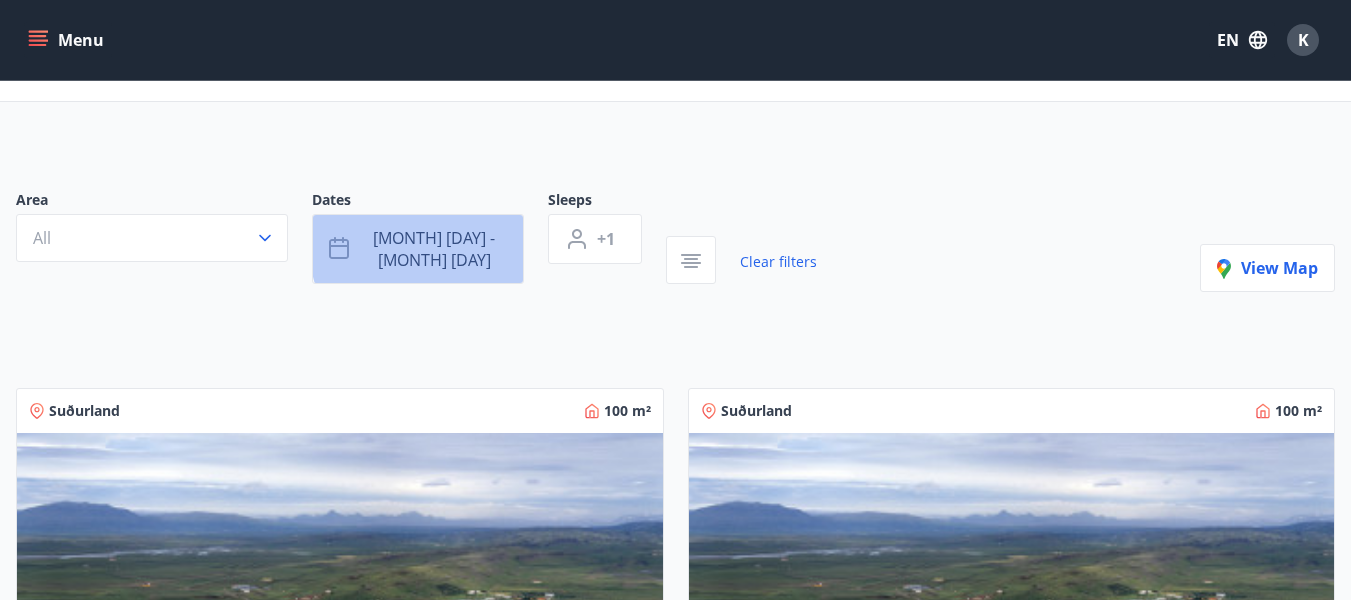 click on "[MONTH] [DAY] - [MONTH] [DAY]" at bounding box center (434, 249) 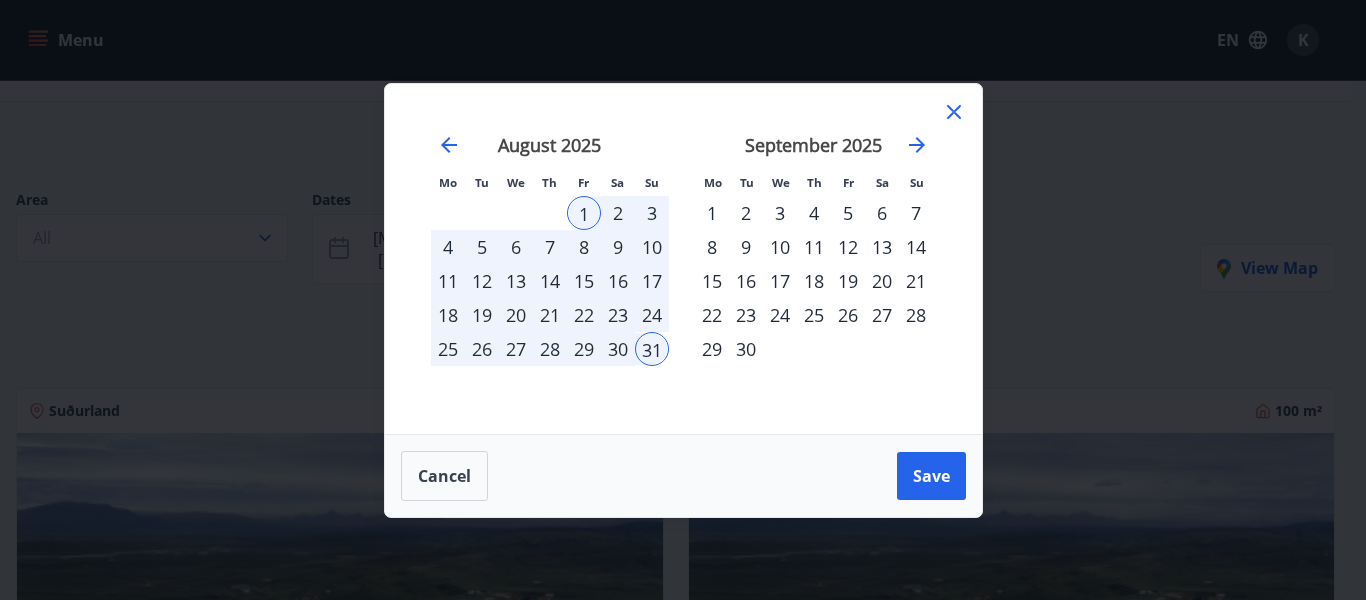 click on "1" at bounding box center (712, 213) 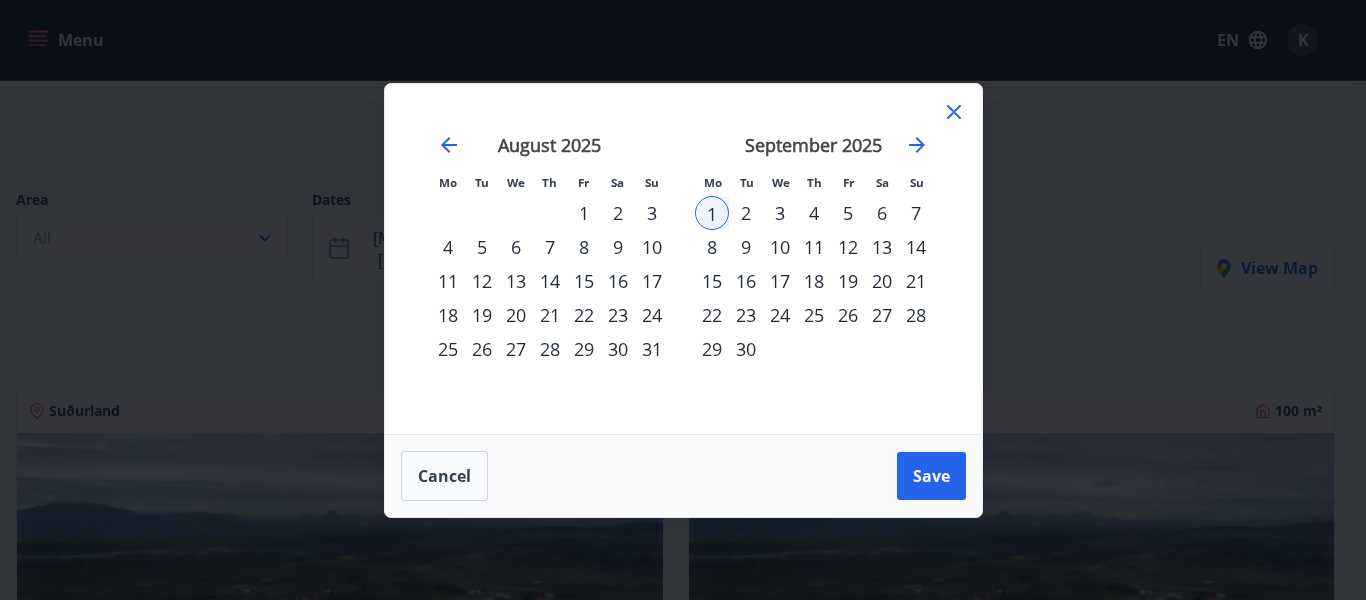click on "30" at bounding box center [746, 349] 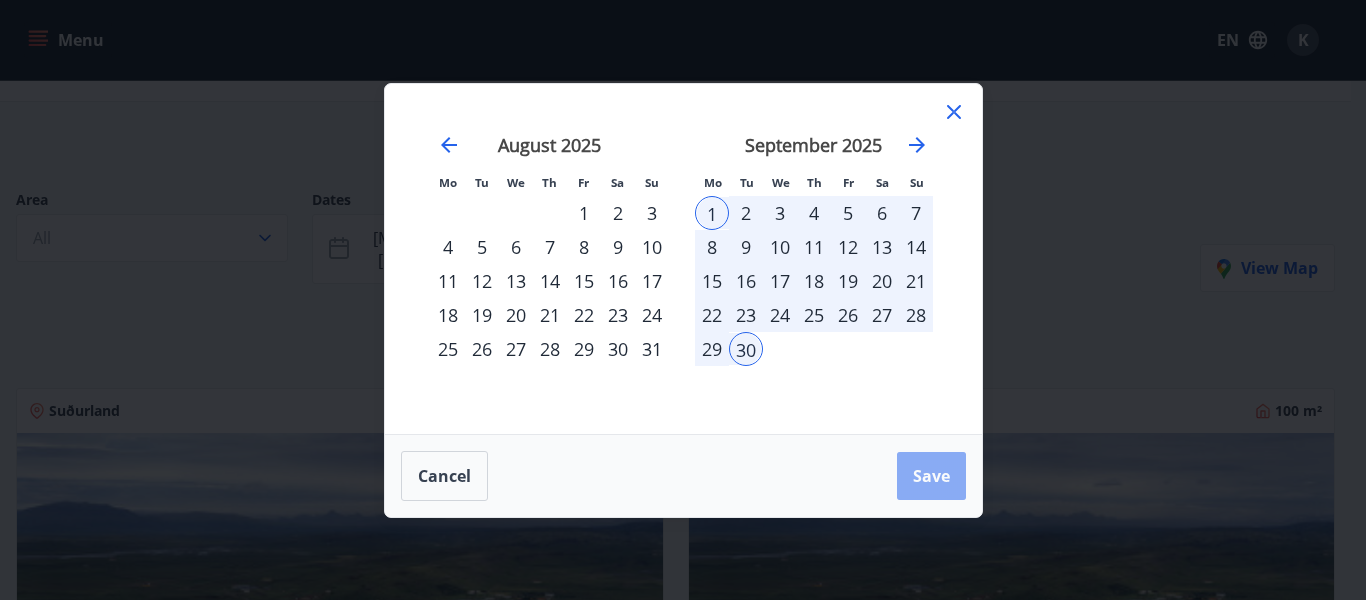 click on "Save" at bounding box center (931, 476) 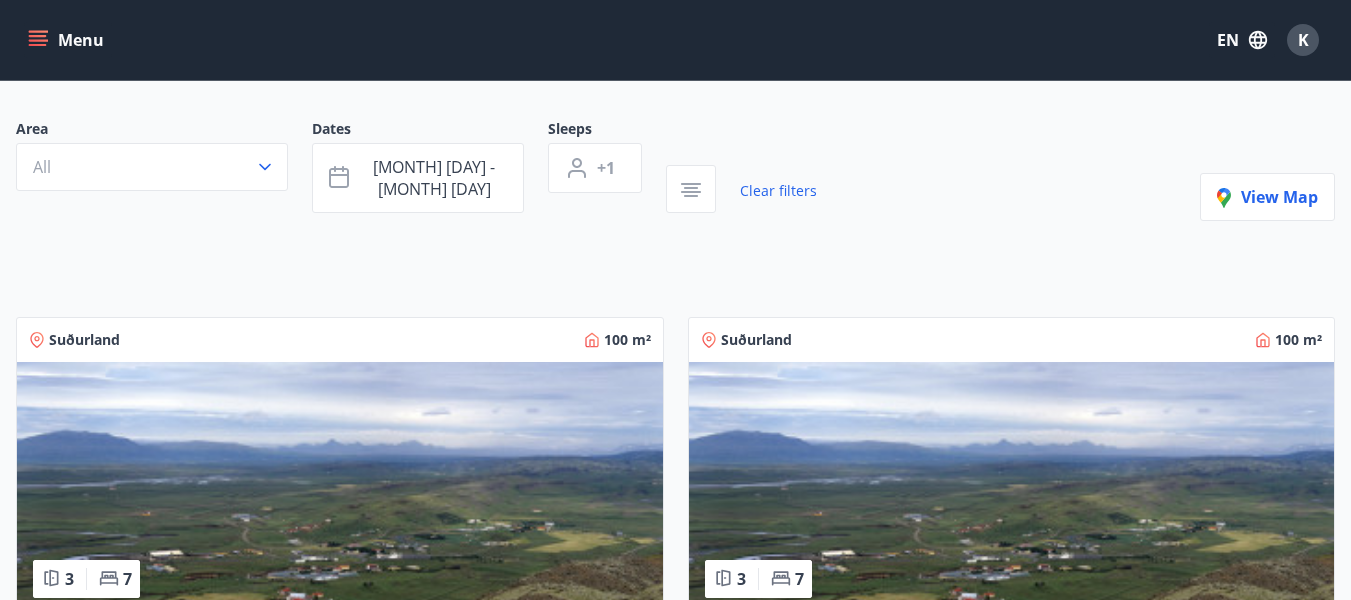 scroll, scrollTop: 41, scrollLeft: 0, axis: vertical 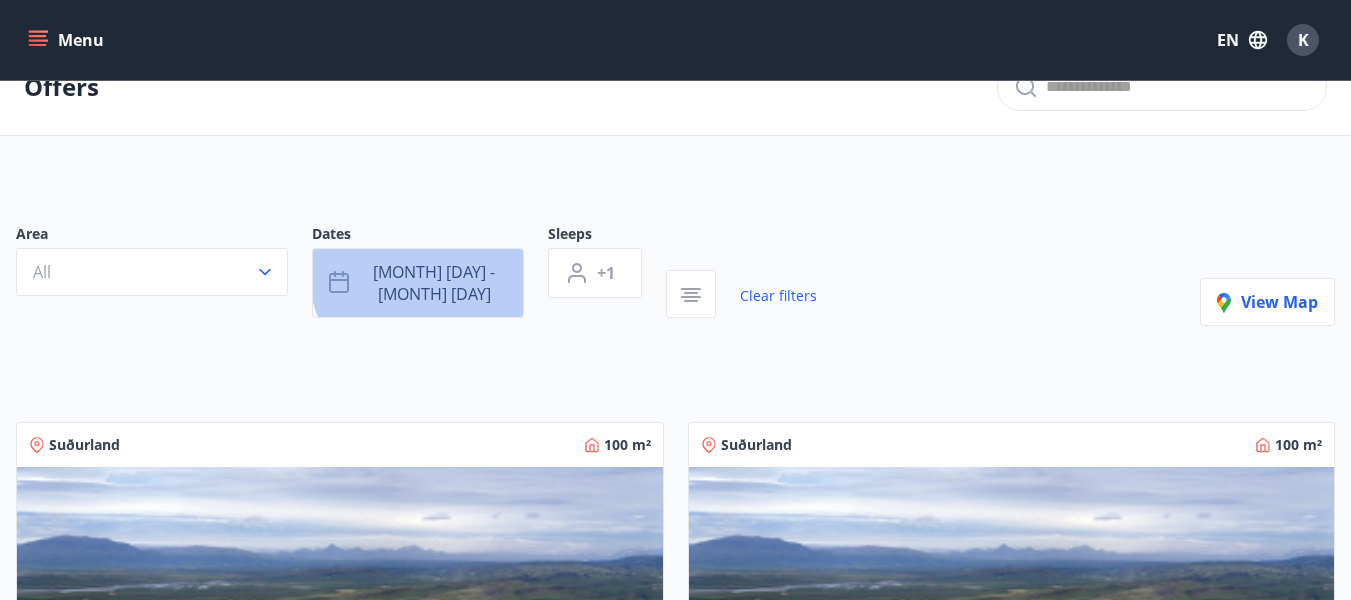 click on "[MONTH] [DAY] - [MONTH] [DAY]" at bounding box center [418, 283] 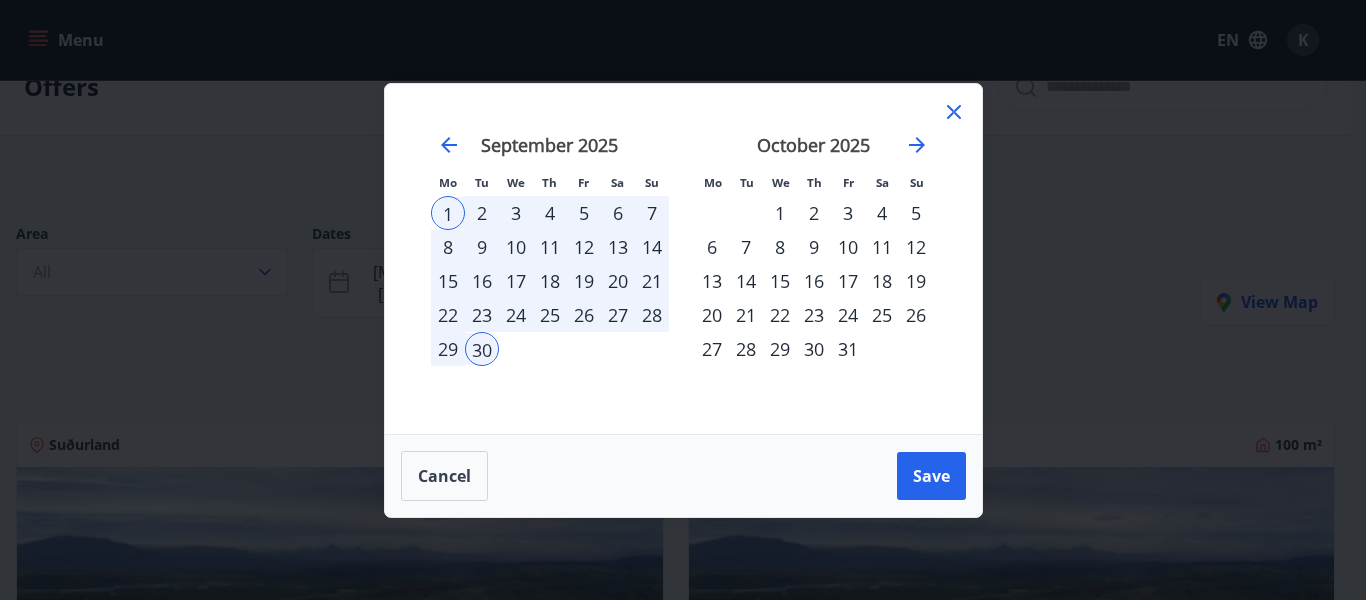 click on "1" at bounding box center [780, 213] 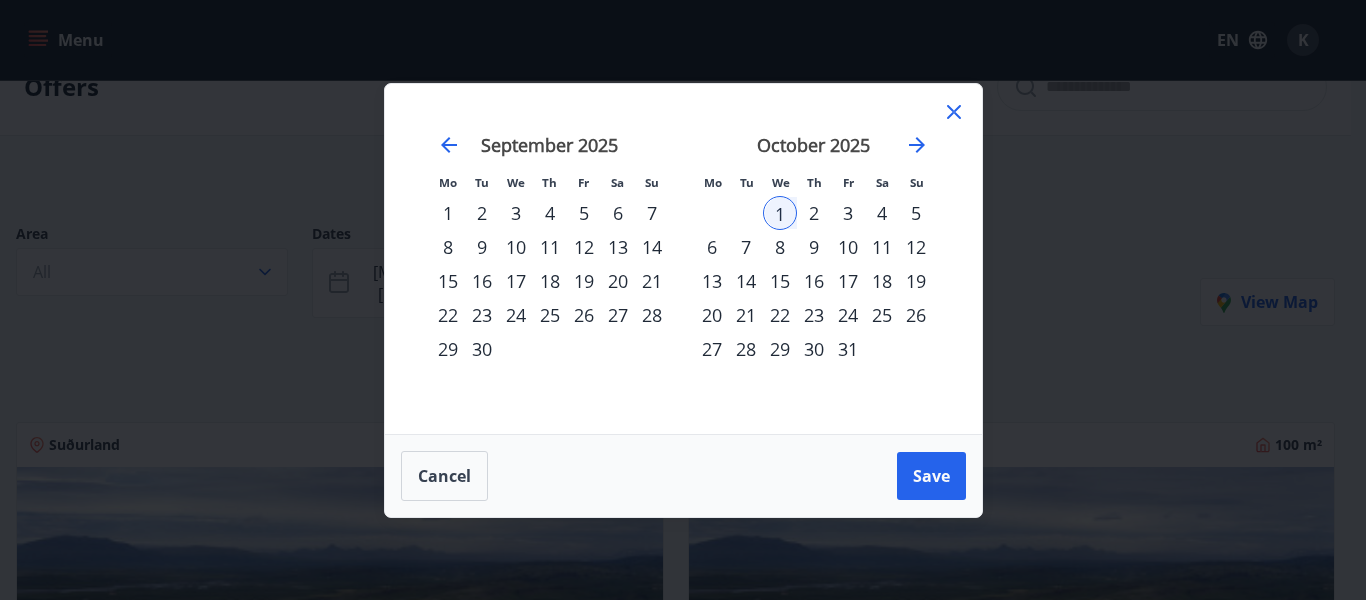 click on "31" at bounding box center (848, 349) 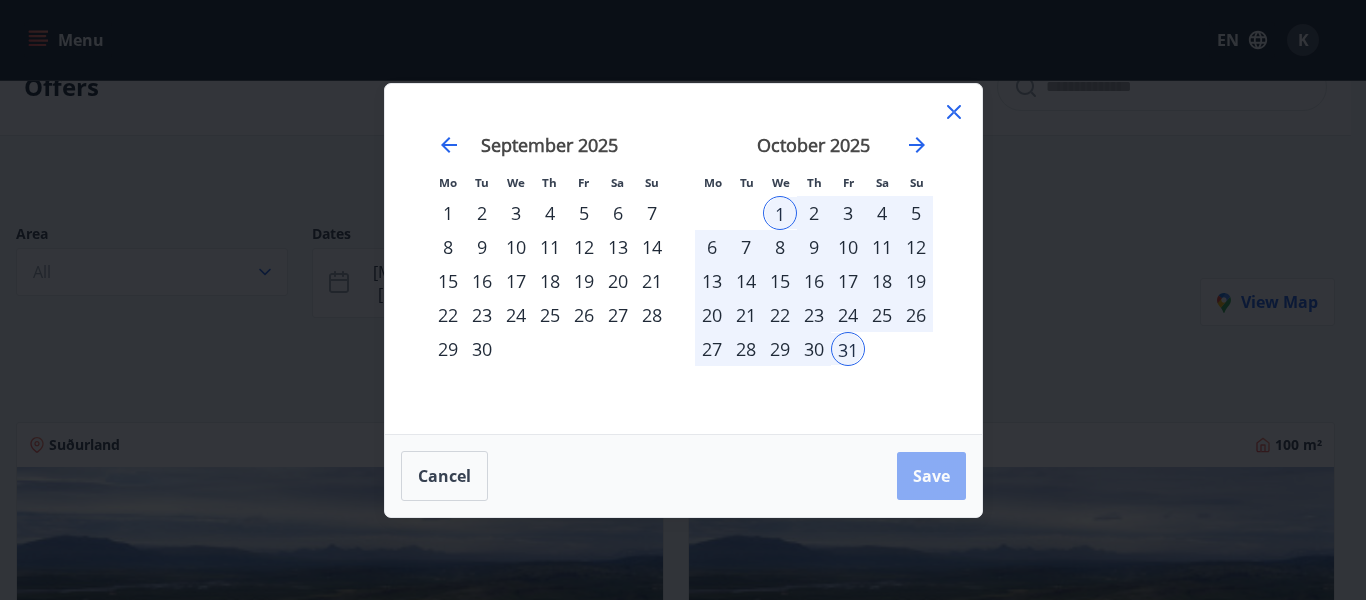click on "Save" at bounding box center (931, 476) 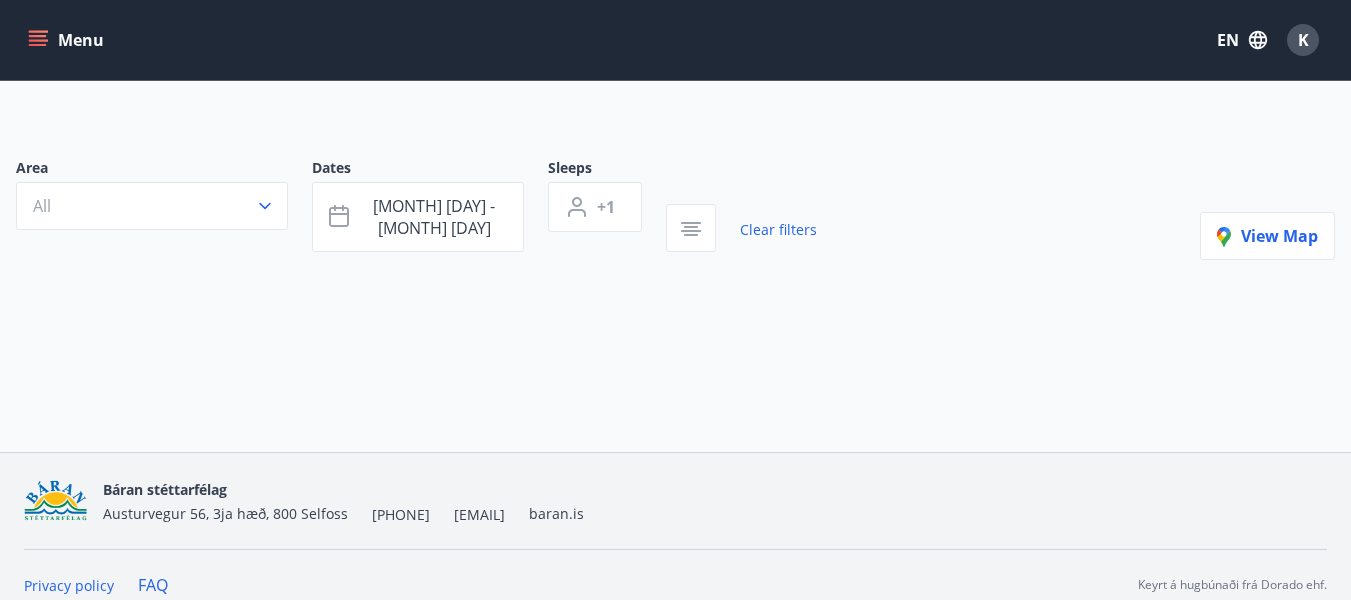 scroll, scrollTop: 0, scrollLeft: 0, axis: both 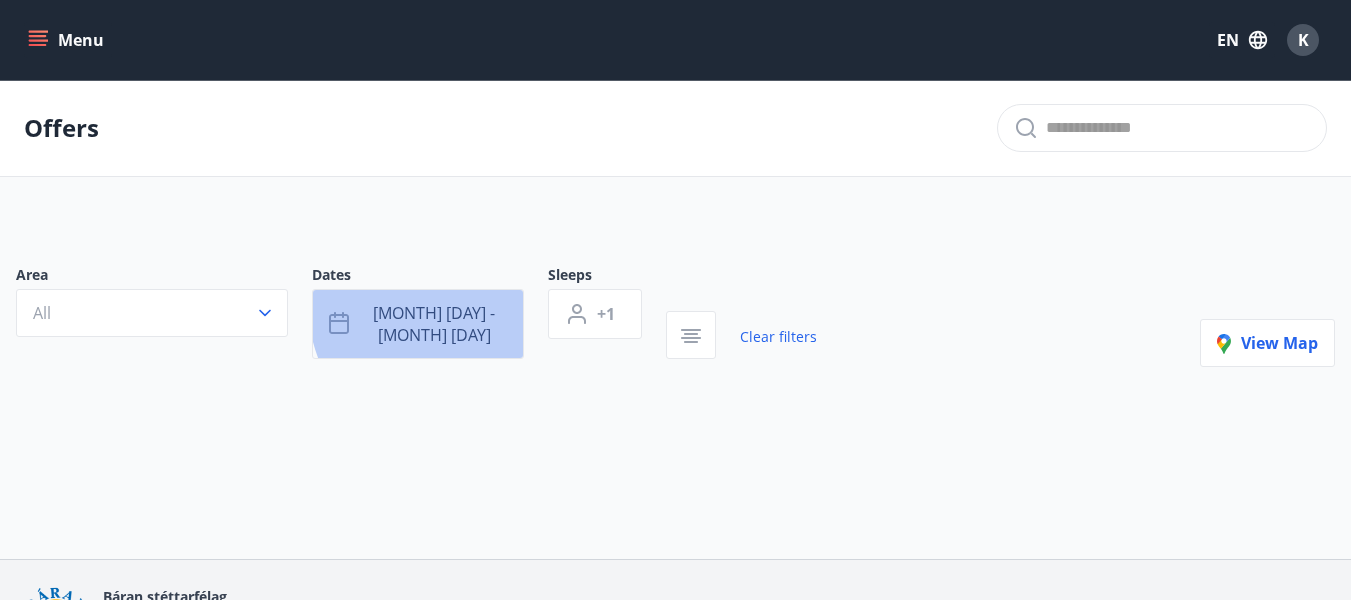 click on "[MONTH] [DAY] - [MONTH] [DAY]" at bounding box center (434, 324) 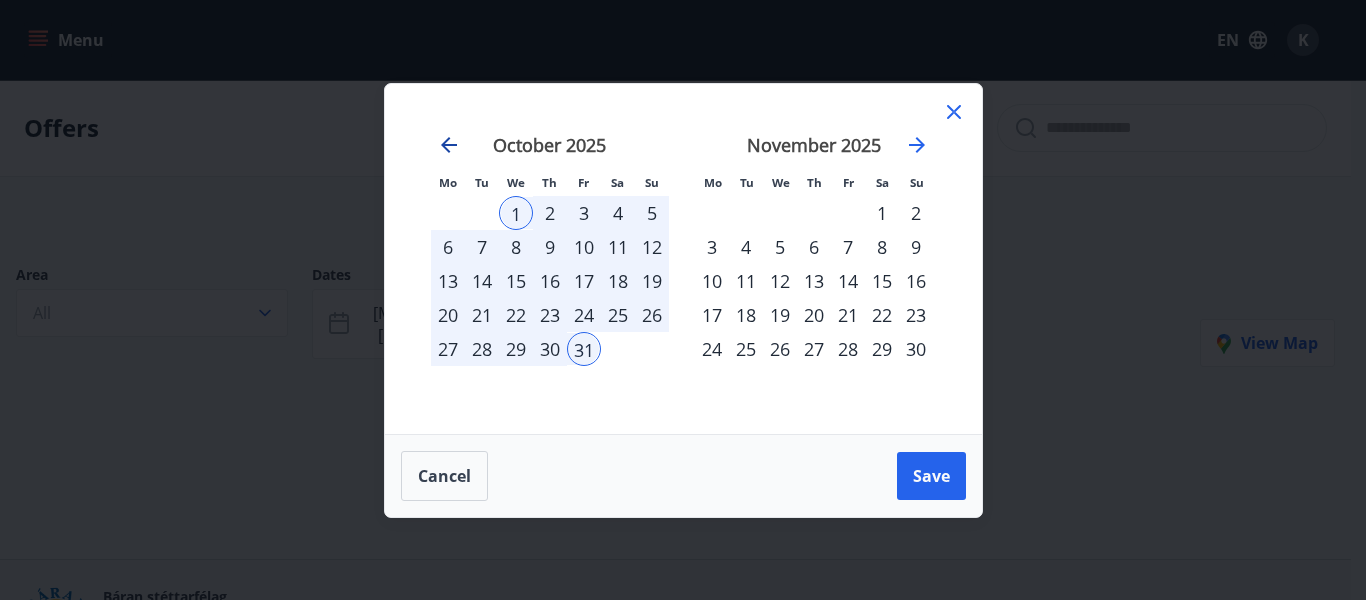 click 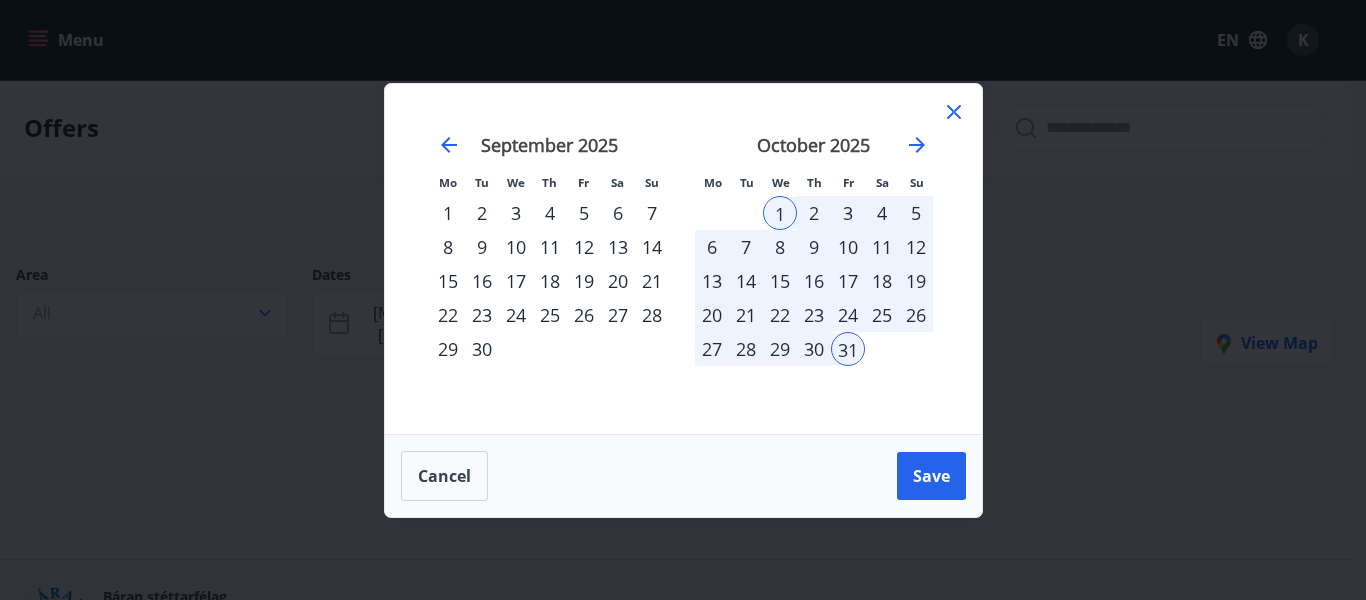 click on "30" at bounding box center (482, 349) 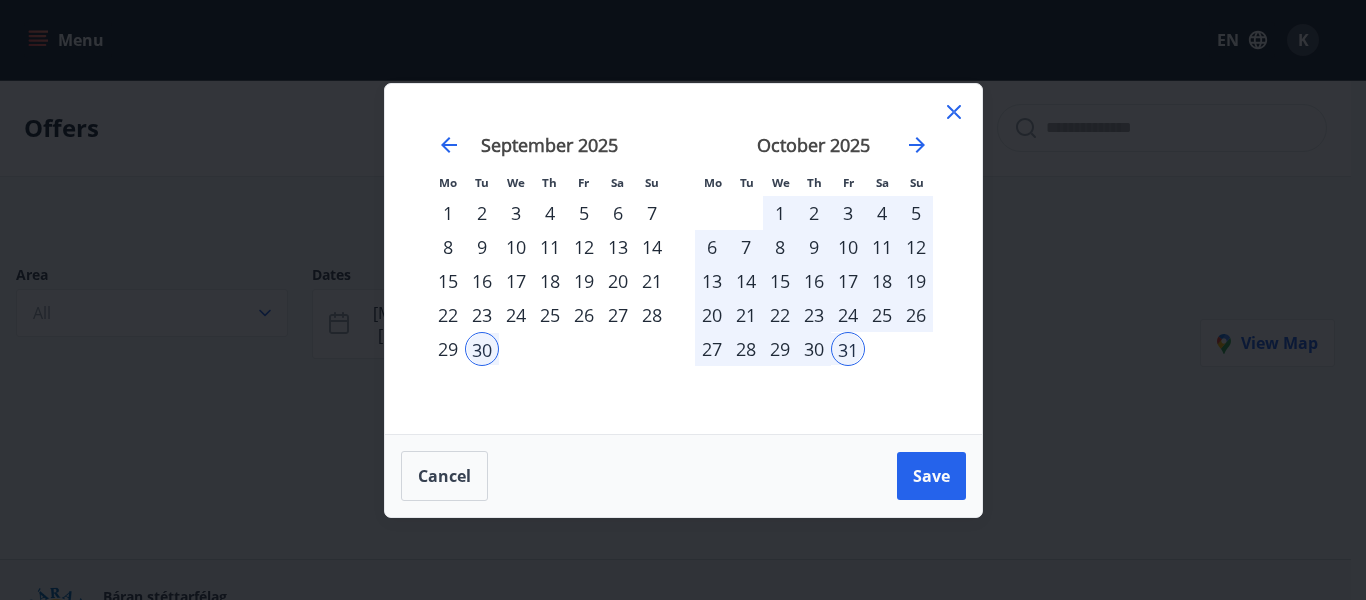 click on "1" at bounding box center (780, 213) 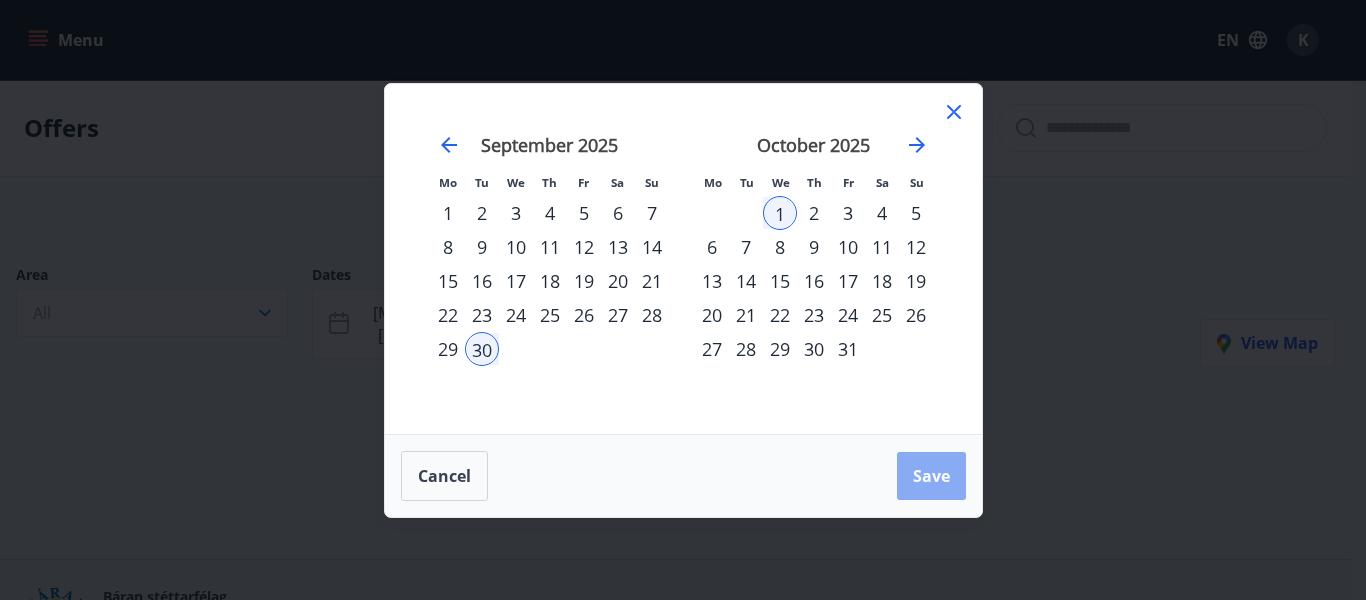 click on "Save" at bounding box center [931, 476] 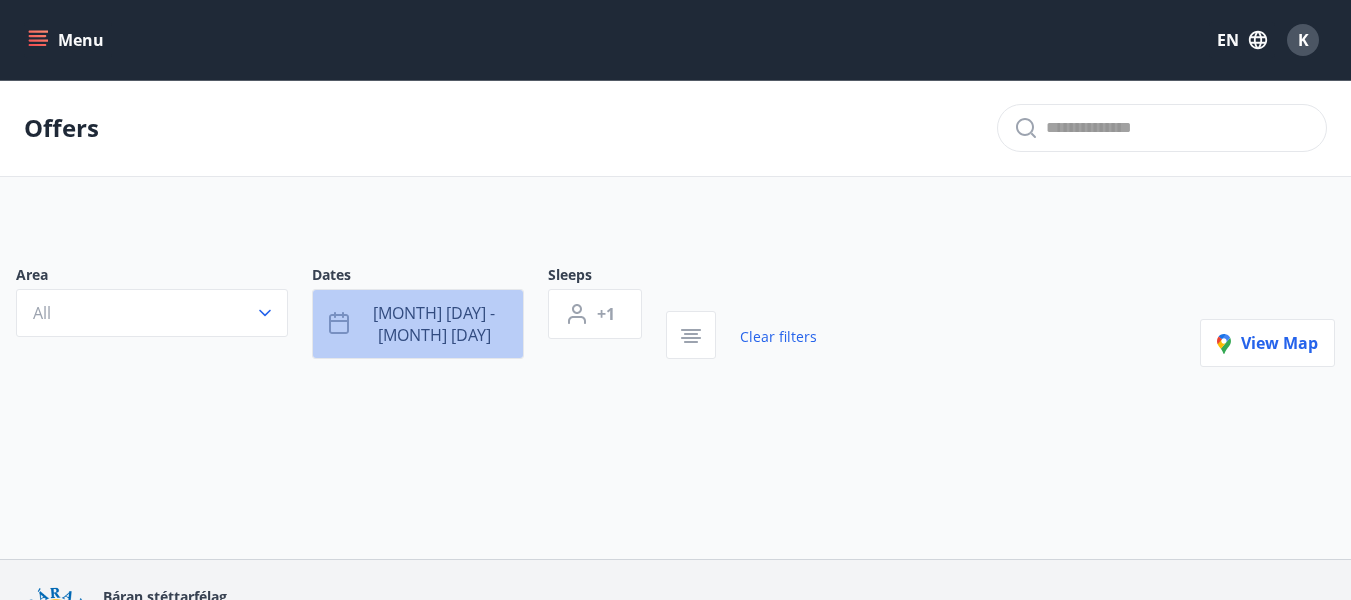 click on "[MONTH] [DAY] - [MONTH] [DAY]" at bounding box center [418, 324] 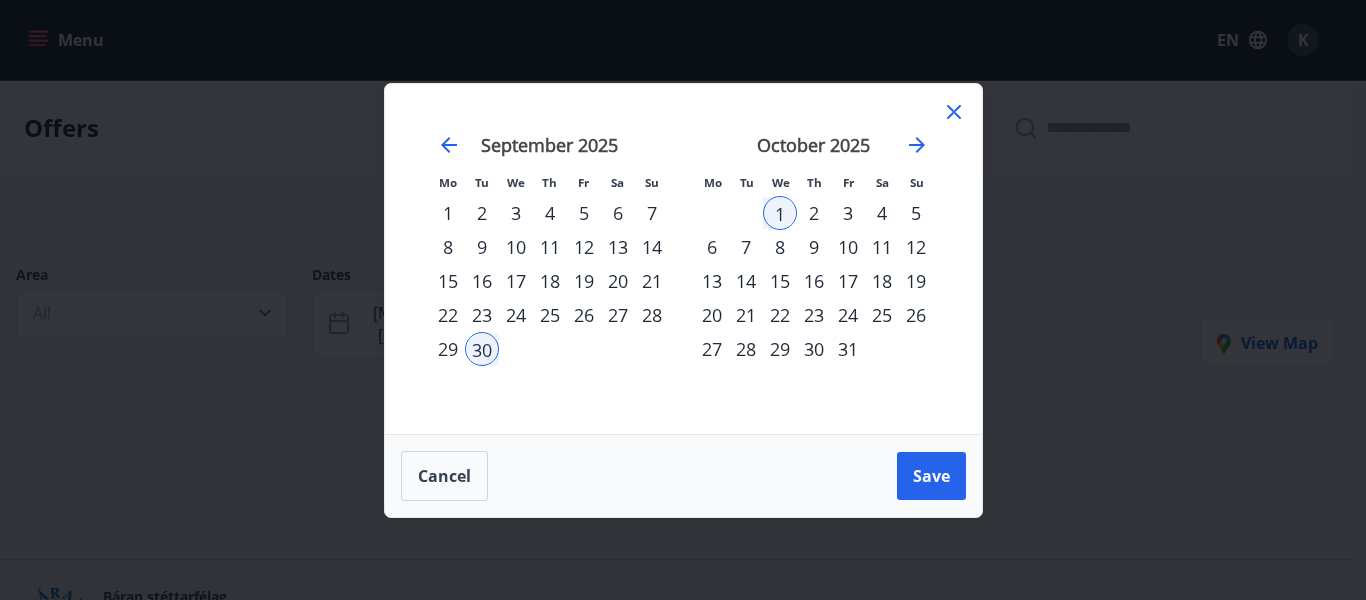 click on "30" at bounding box center (482, 349) 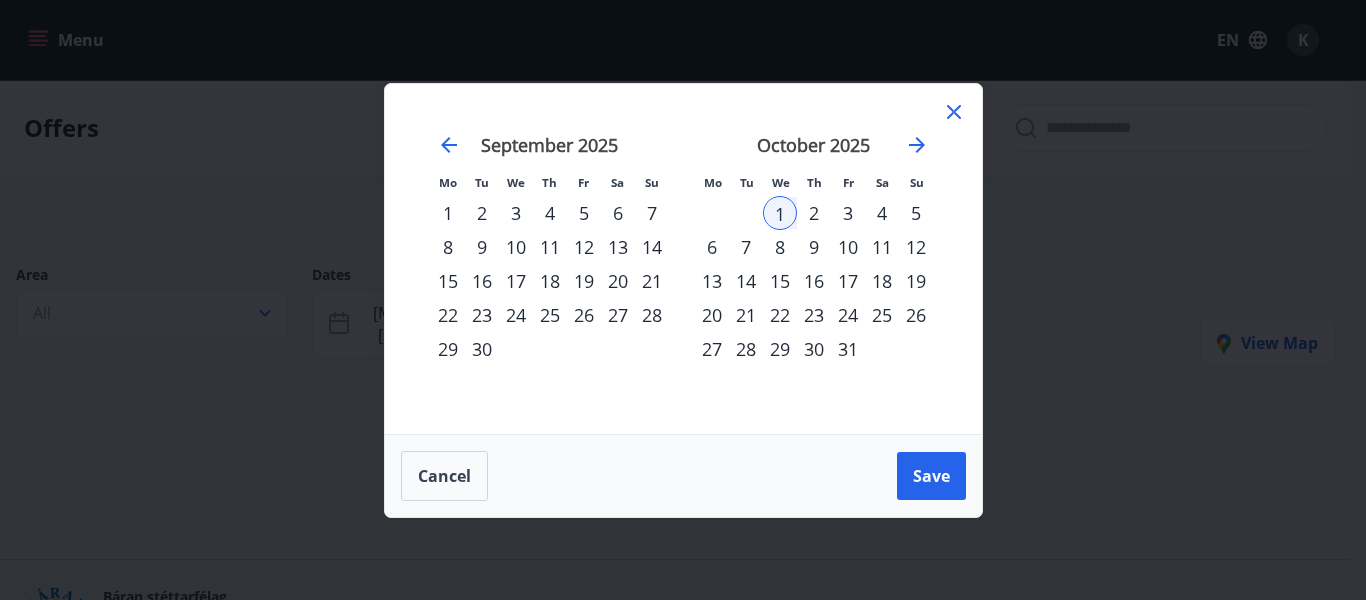 click on "30" at bounding box center (482, 349) 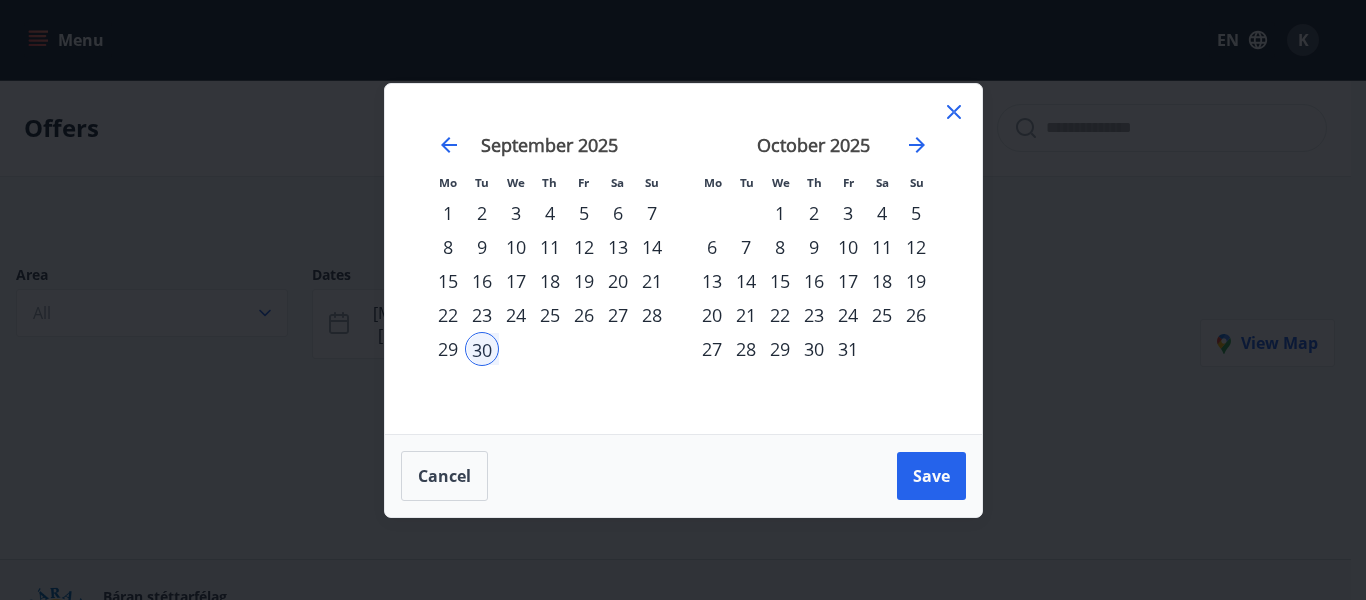 click on "30" at bounding box center [482, 349] 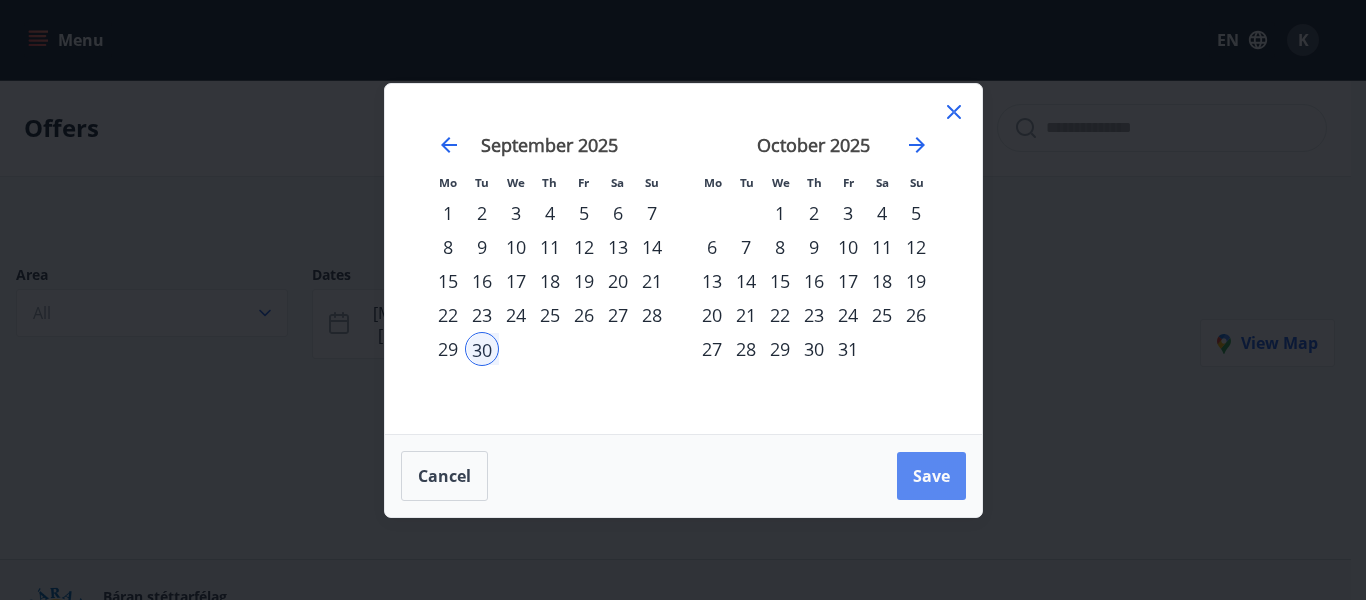 click on "Save" at bounding box center [931, 476] 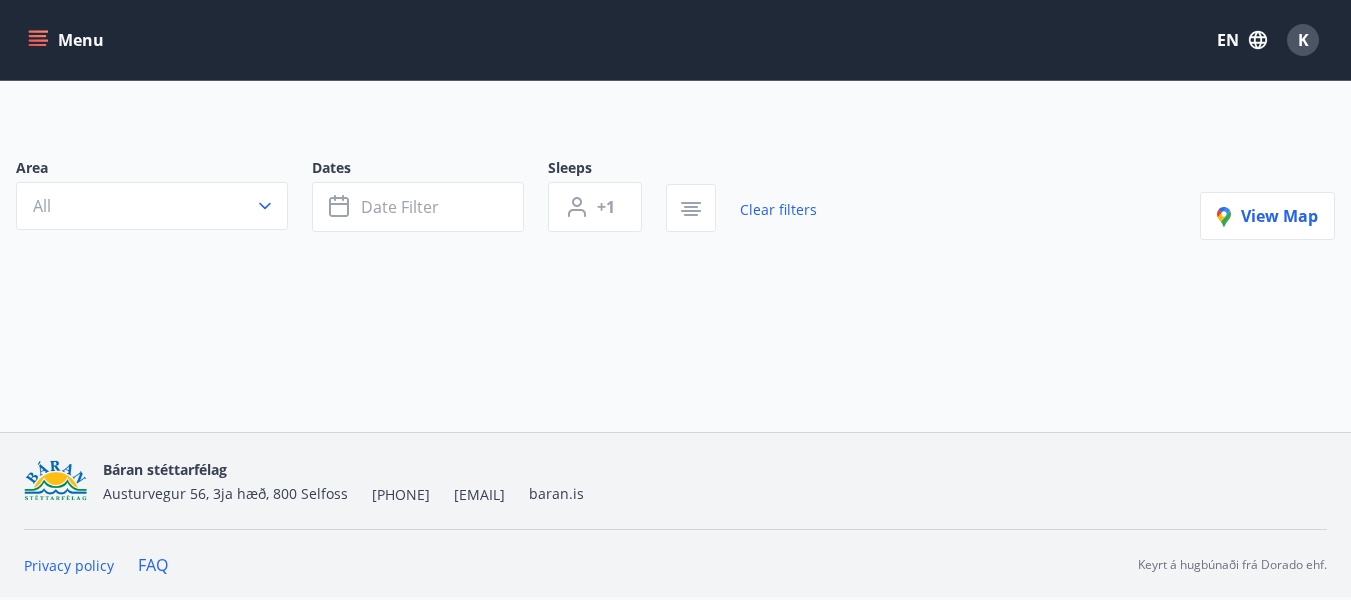 scroll, scrollTop: 0, scrollLeft: 0, axis: both 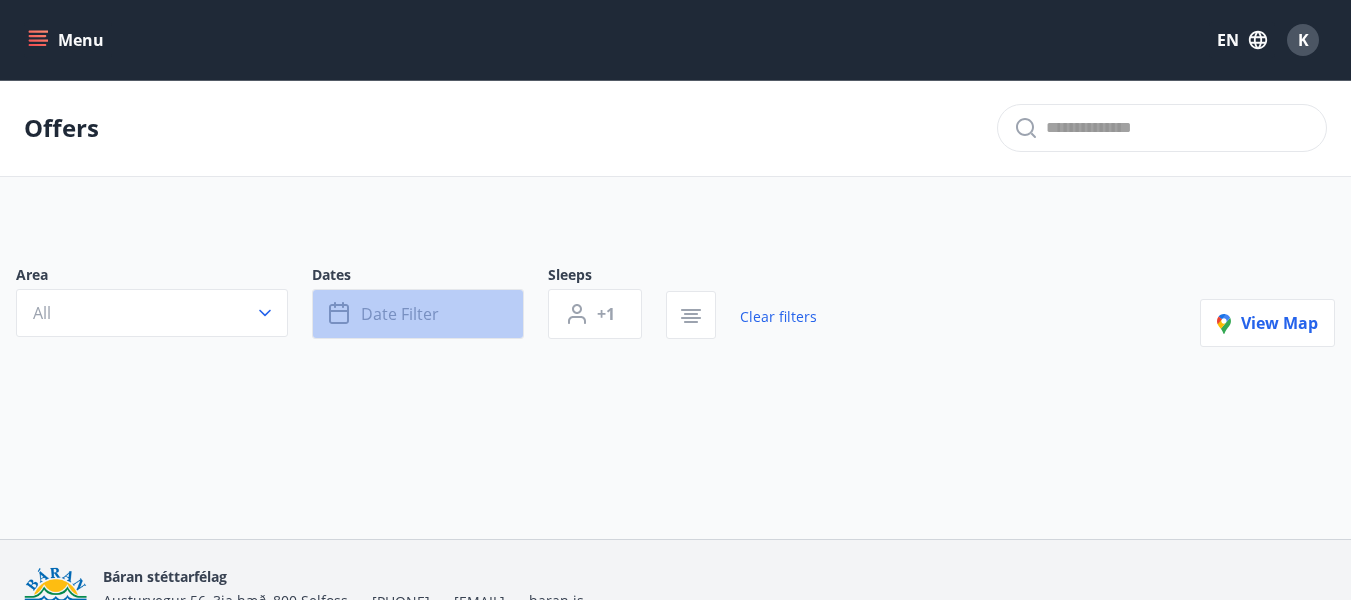 click on "Date filter" at bounding box center [418, 314] 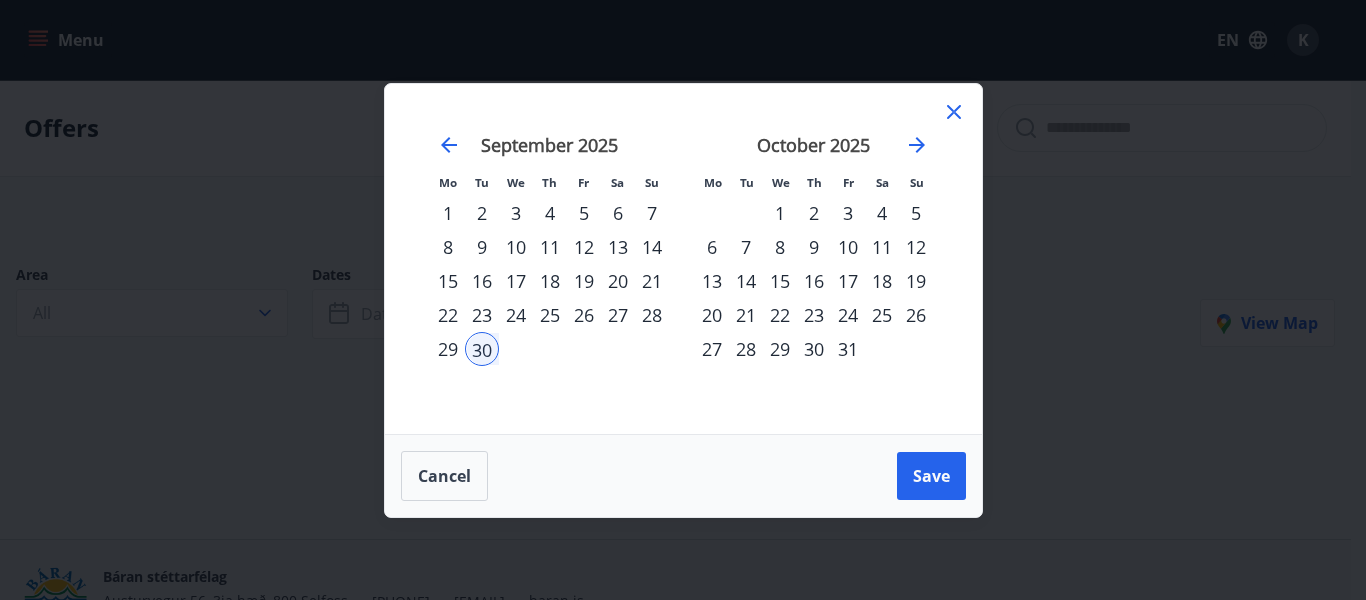 click on "29" at bounding box center [448, 349] 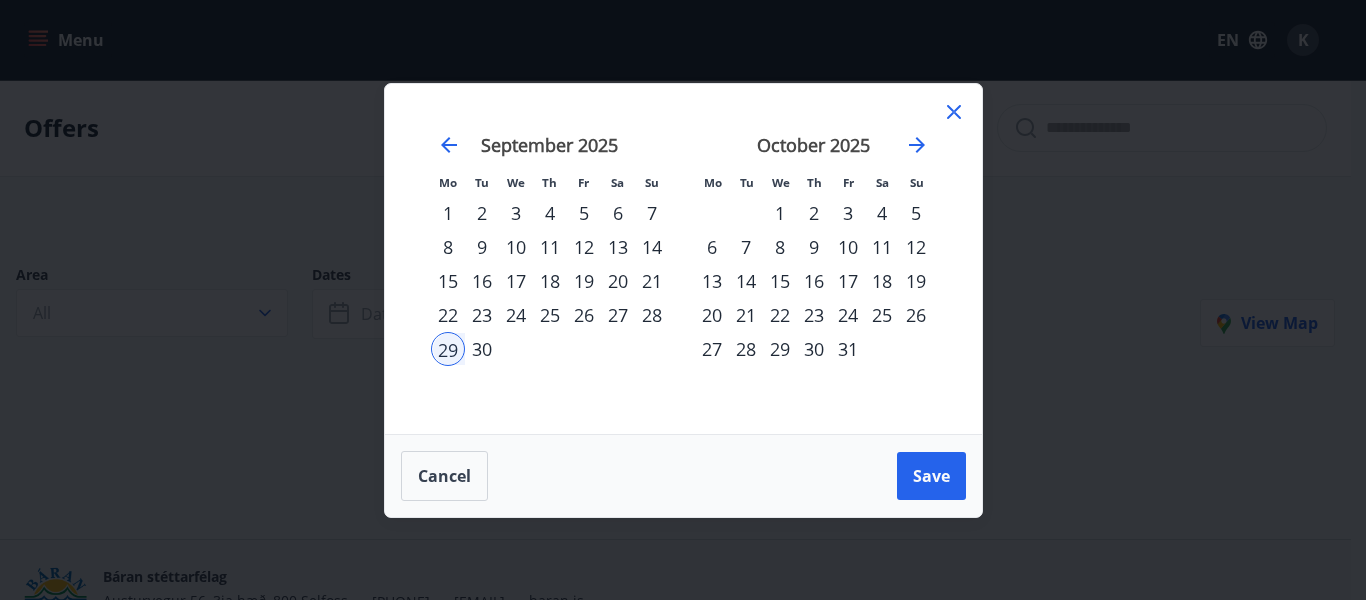 click on "30" at bounding box center [482, 349] 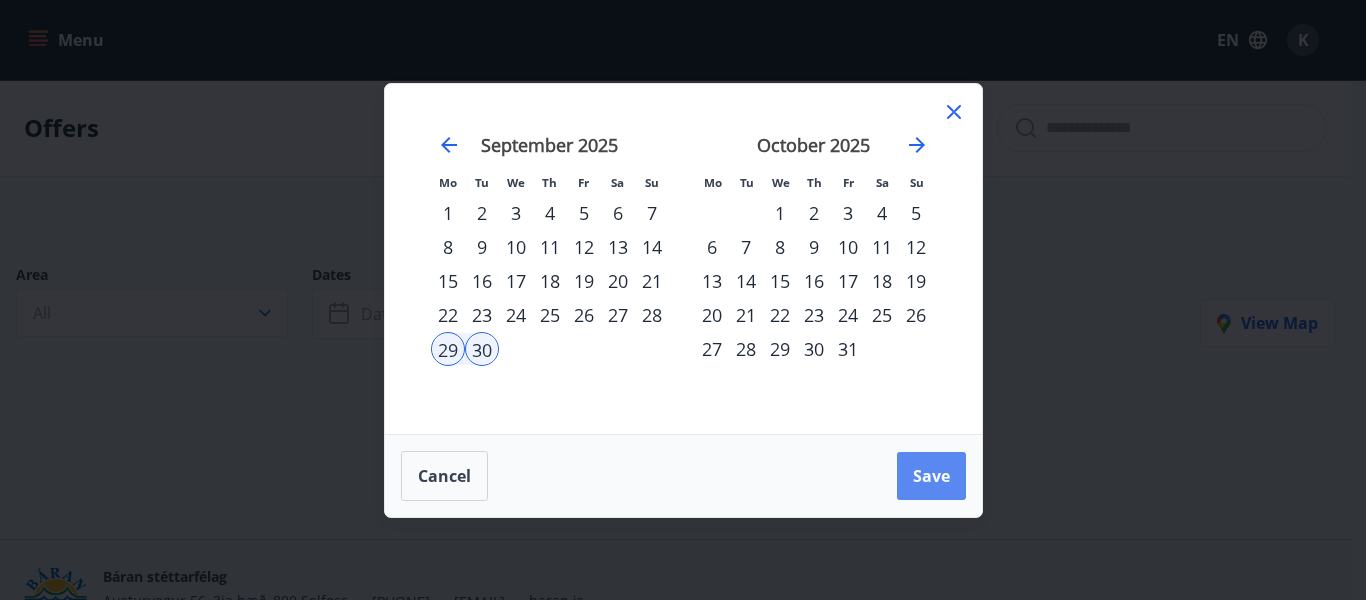 click on "Save" at bounding box center [931, 476] 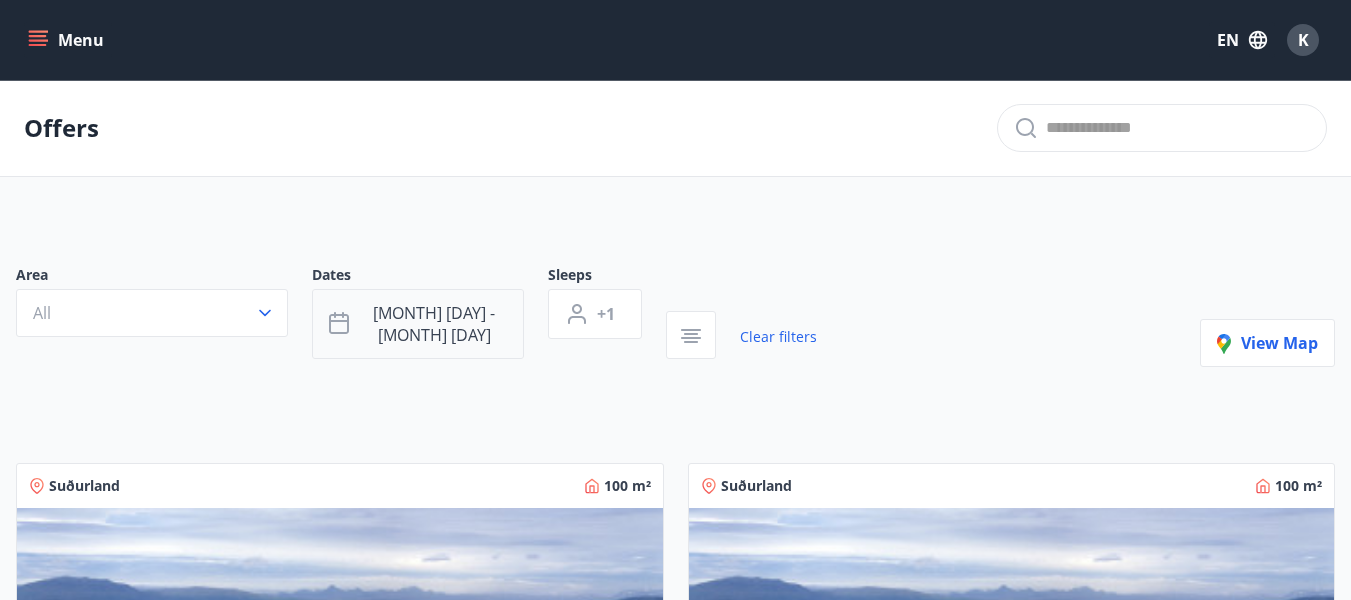 click on "[MONTH] [DAY] - [MONTH] [DAY]" at bounding box center (434, 324) 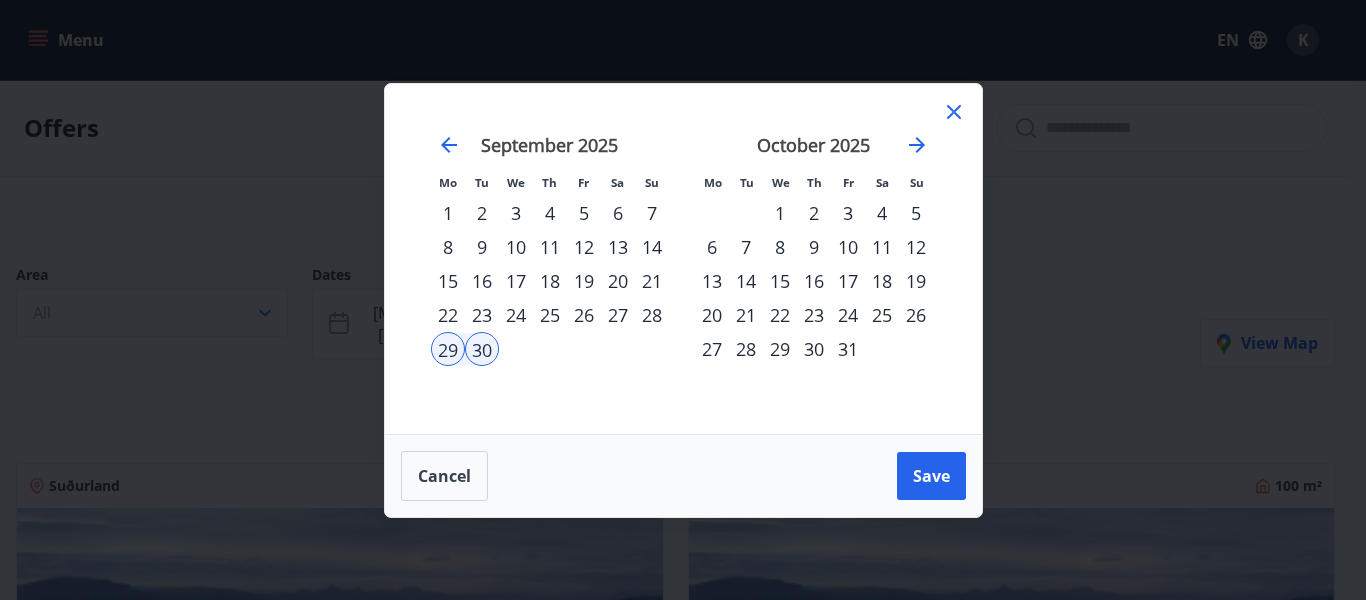 click on "23" at bounding box center (482, 315) 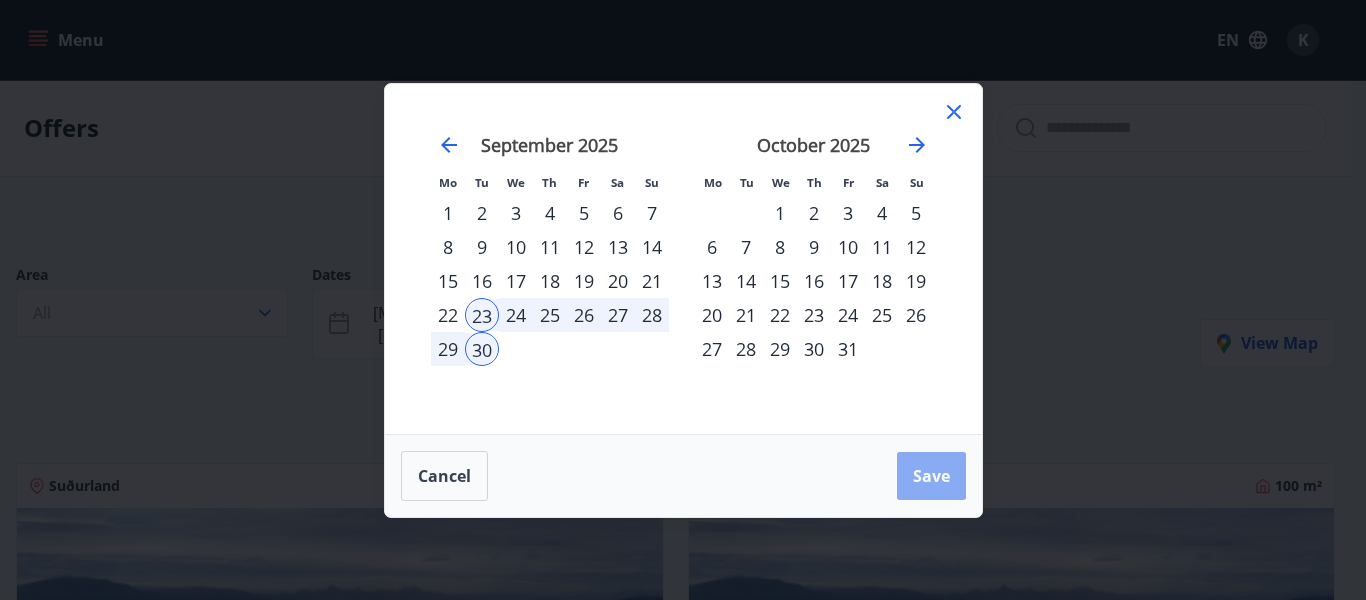 click on "Save" at bounding box center (931, 476) 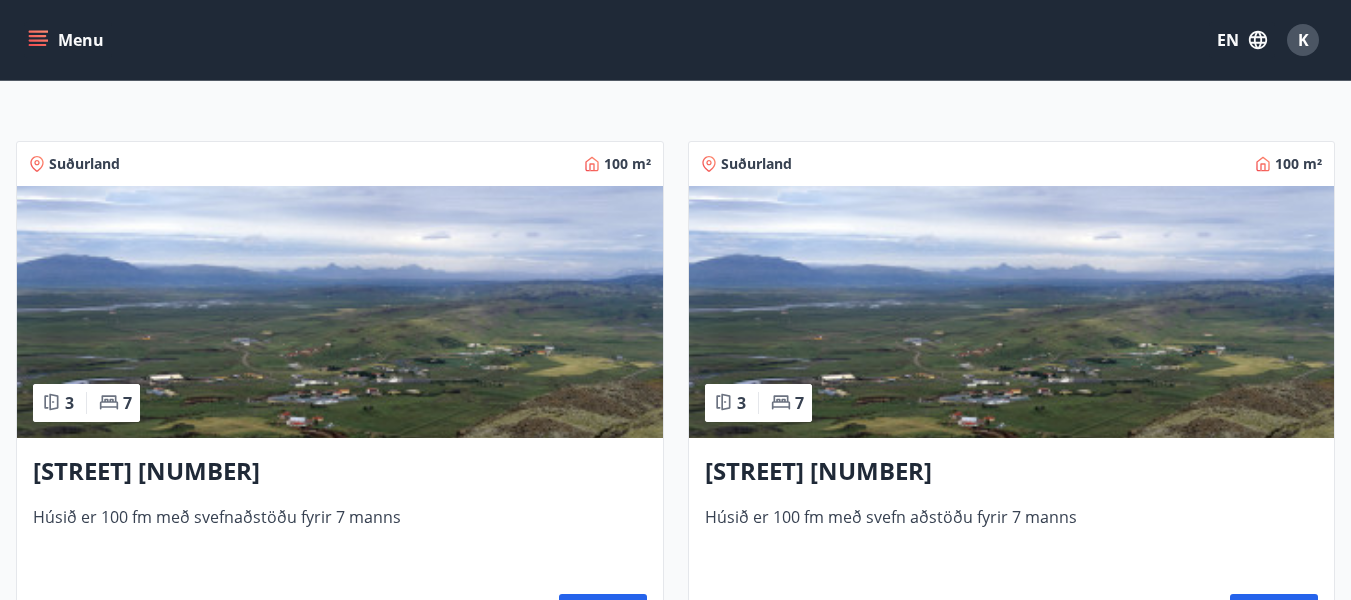 scroll, scrollTop: 323, scrollLeft: 0, axis: vertical 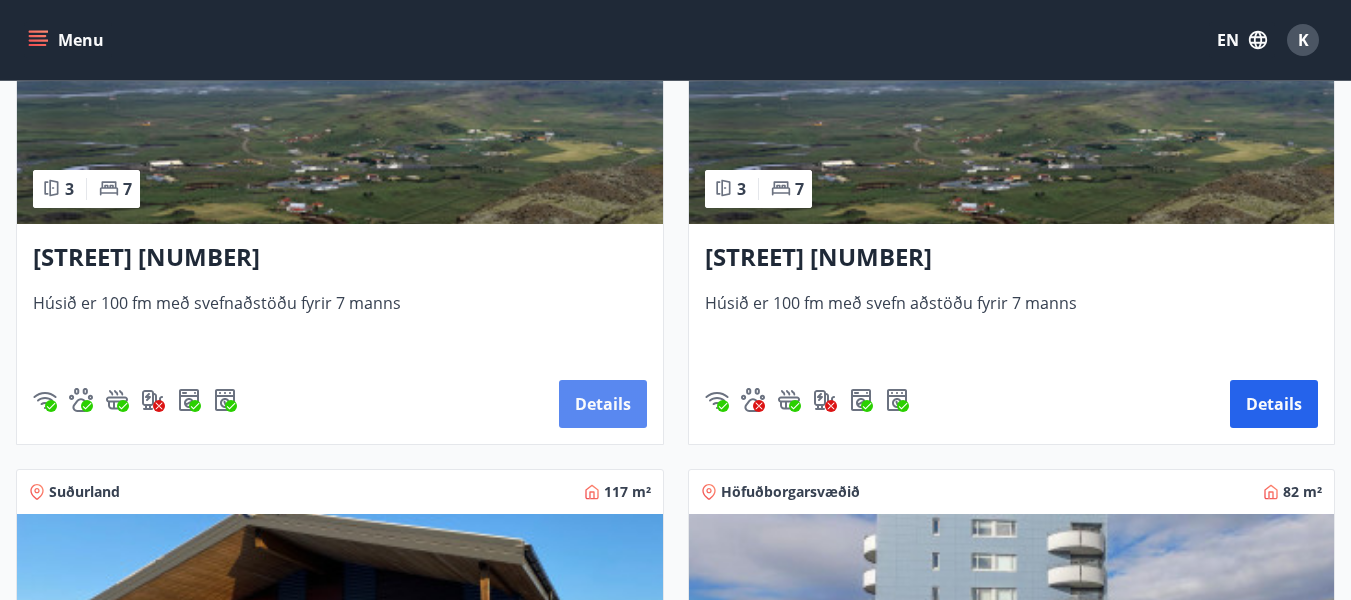 click on "Details" at bounding box center [603, 404] 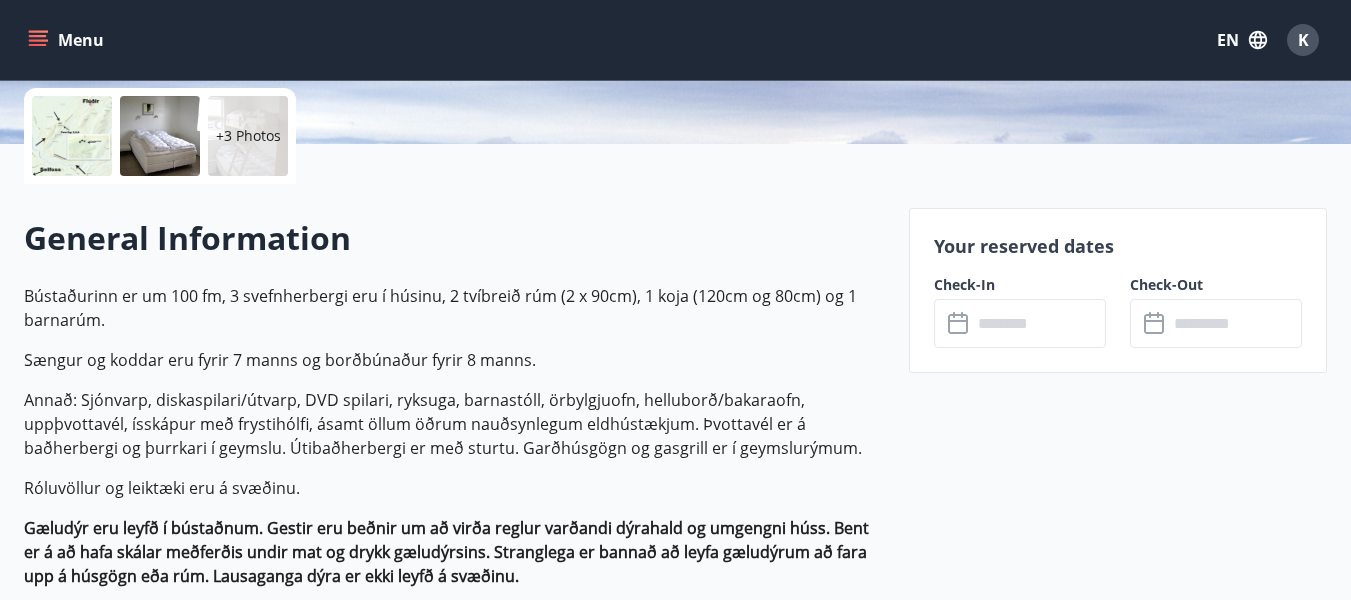 scroll, scrollTop: 486, scrollLeft: 0, axis: vertical 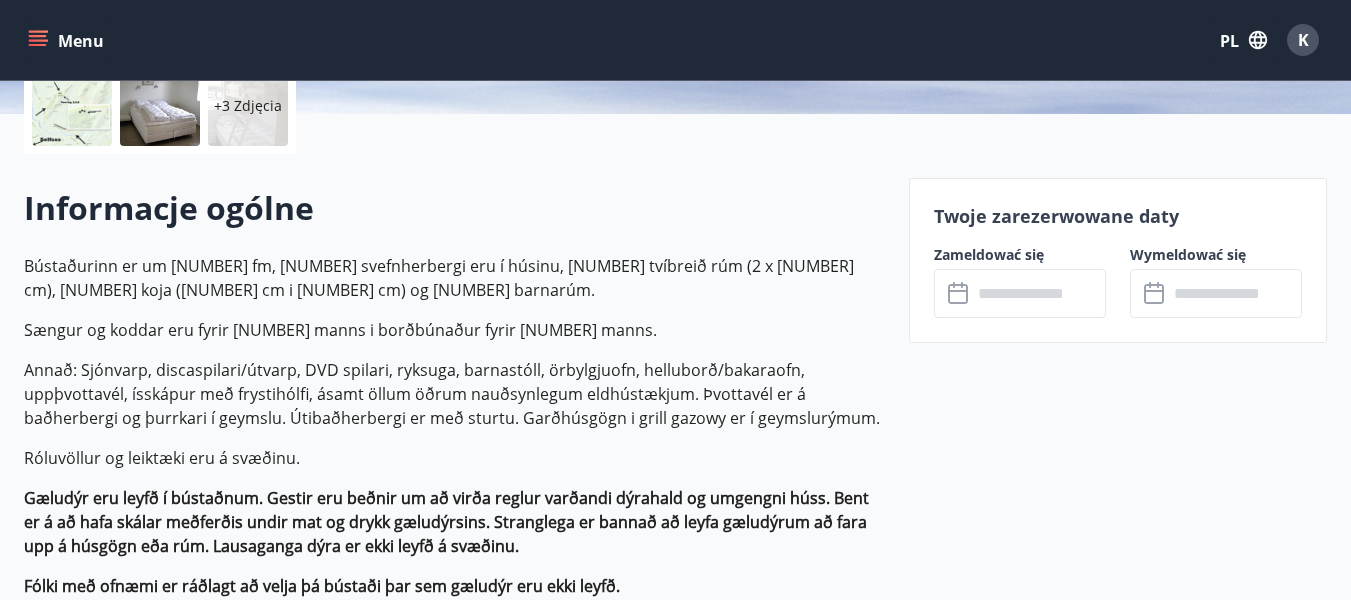 click on "Sængur og koddar eru fyrir [NUMBER] manns i borðbúnaður fyrir [NUMBER] manns." at bounding box center [454, 330] 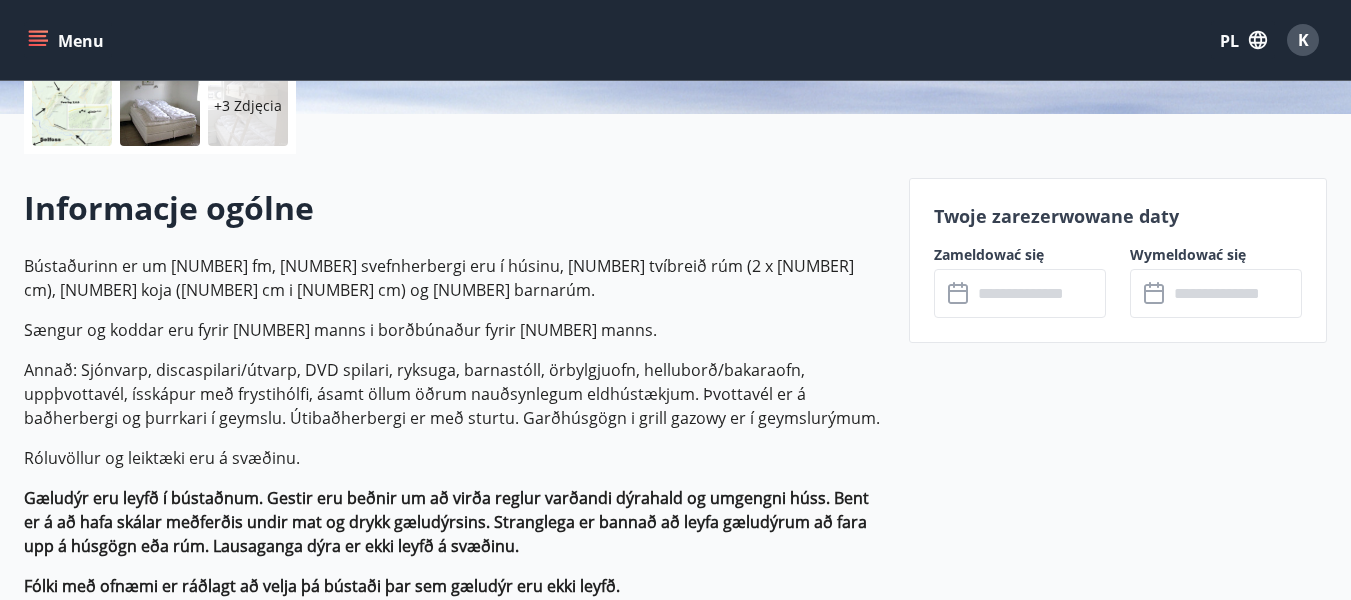 click on "Sængur og koddar eru fyrir [NUMBER] manns i borðbúnaður fyrir [NUMBER] manns." at bounding box center [454, 330] 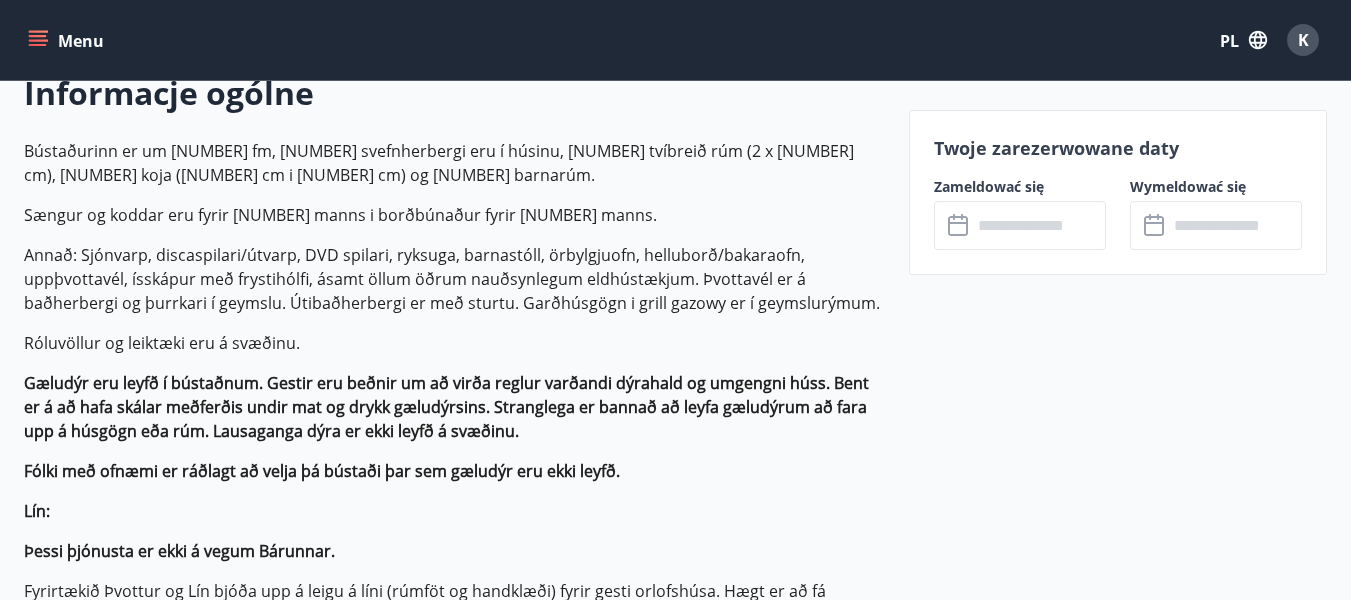 scroll, scrollTop: 602, scrollLeft: 0, axis: vertical 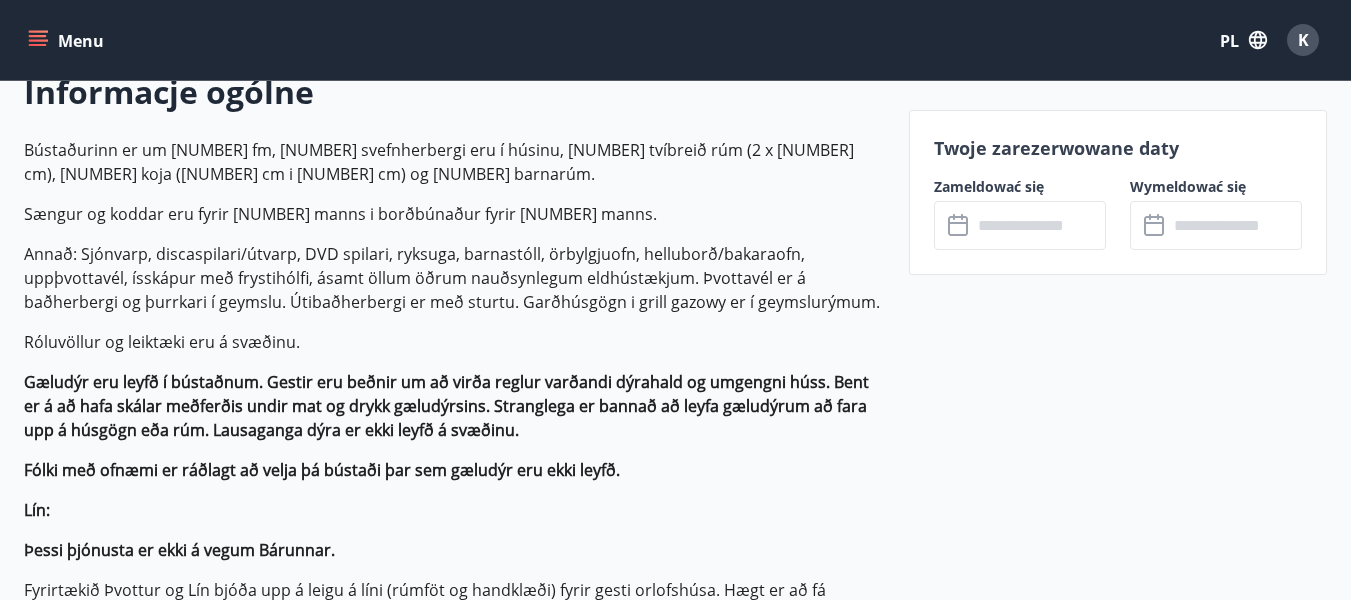 click at bounding box center (1039, 225) 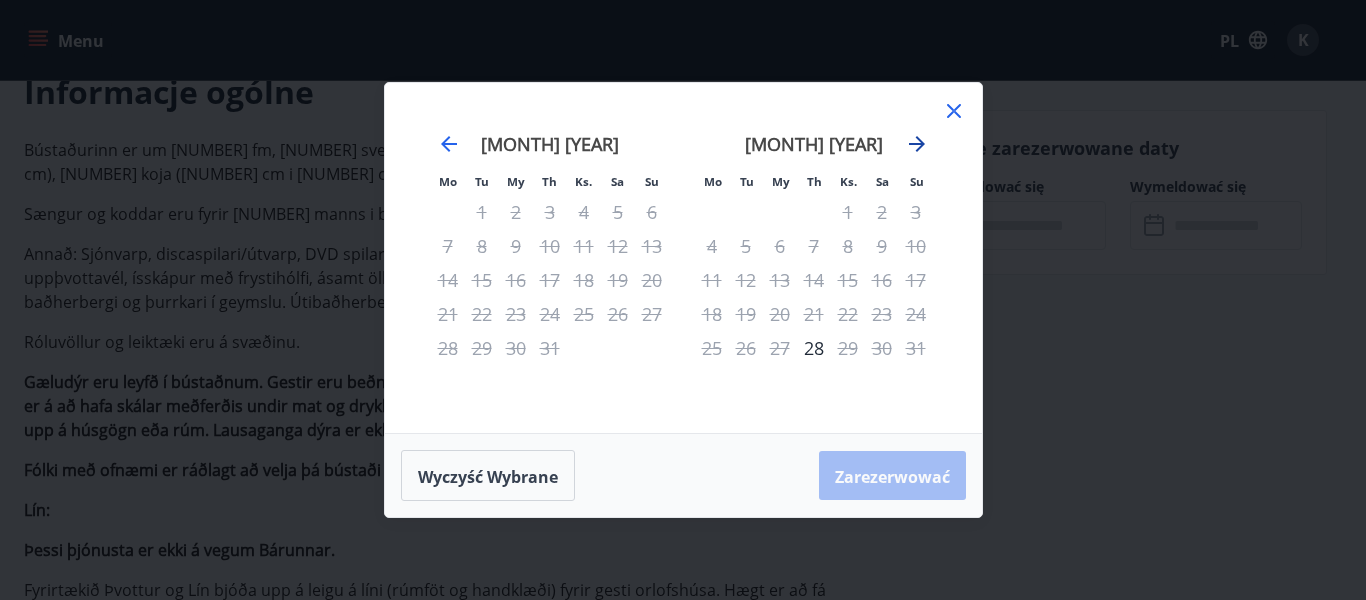 click 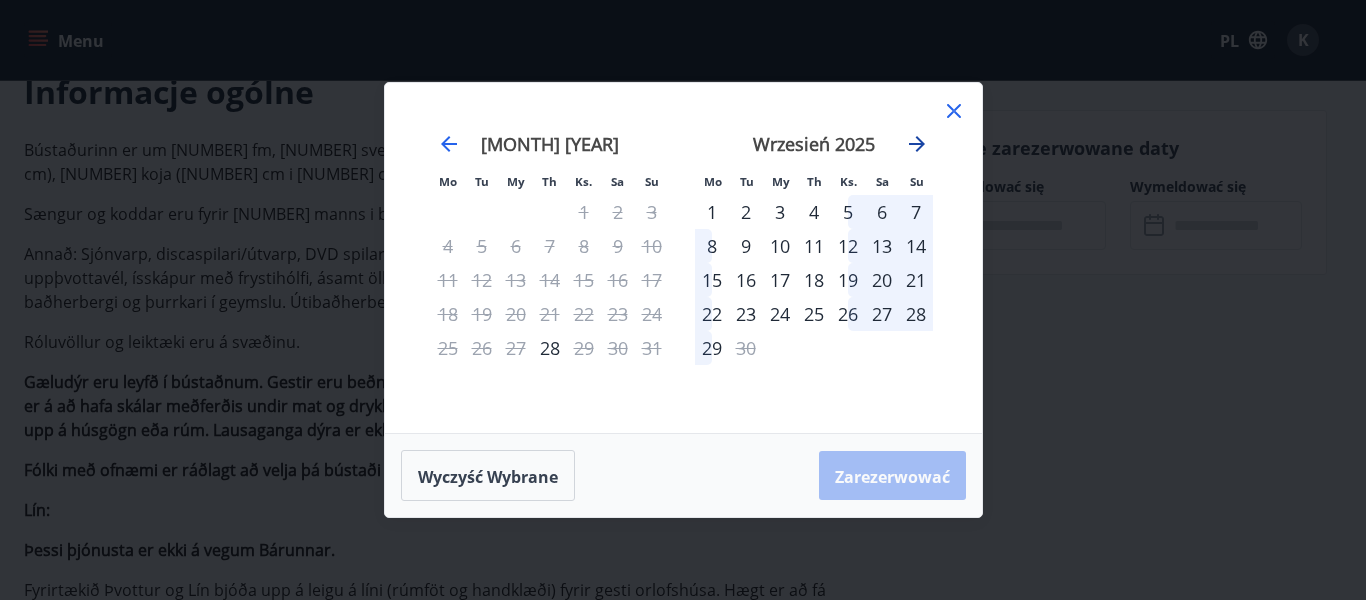 click 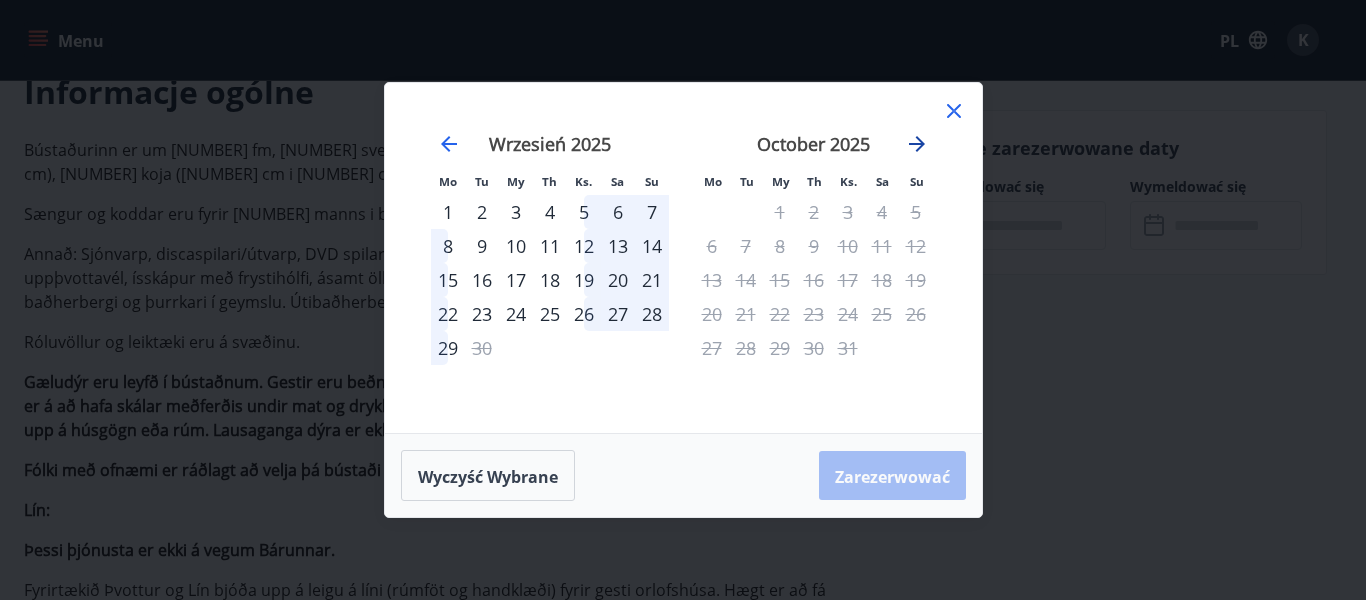 click 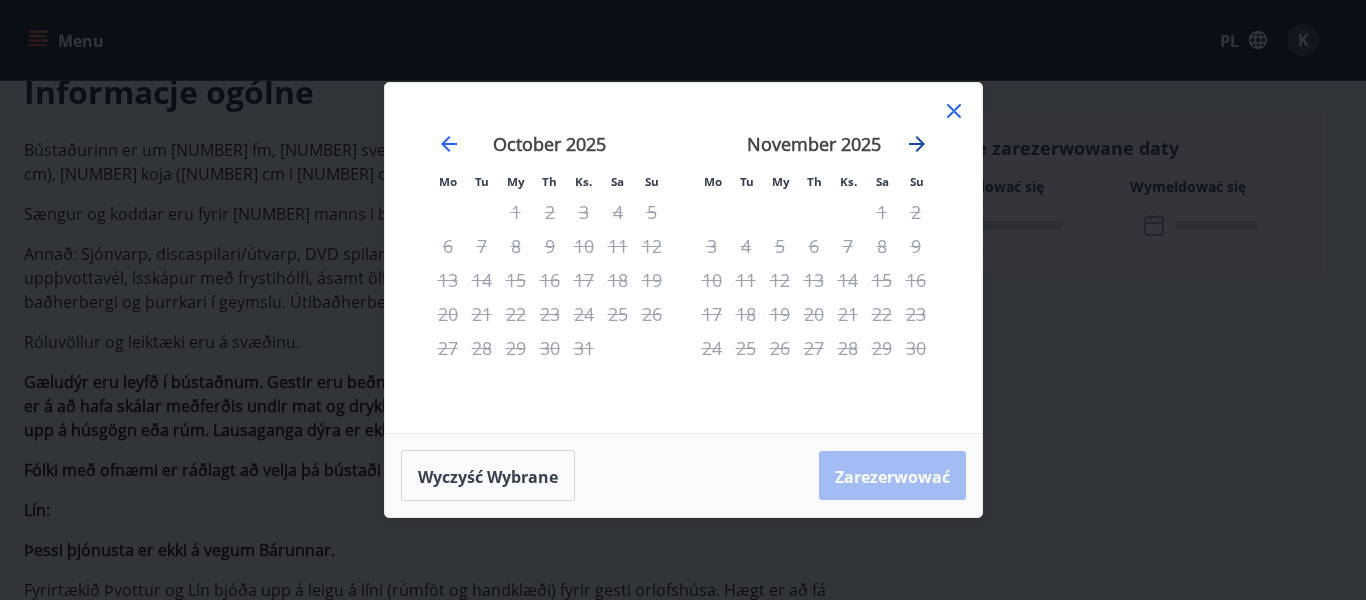 click 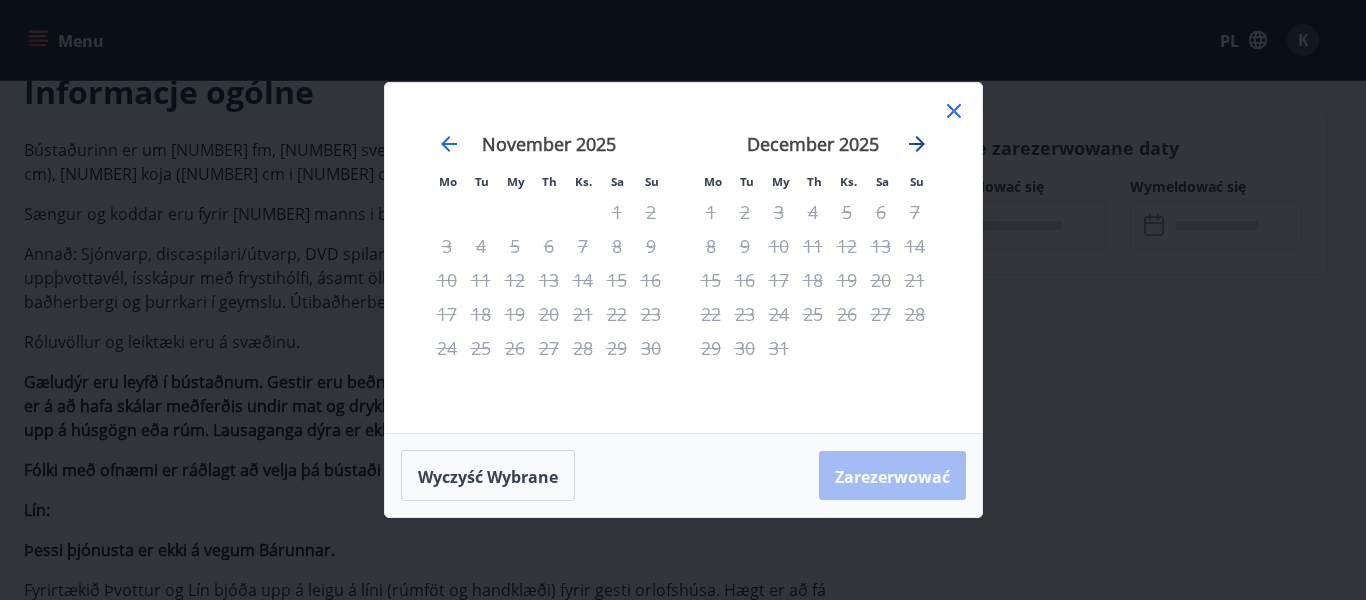 click 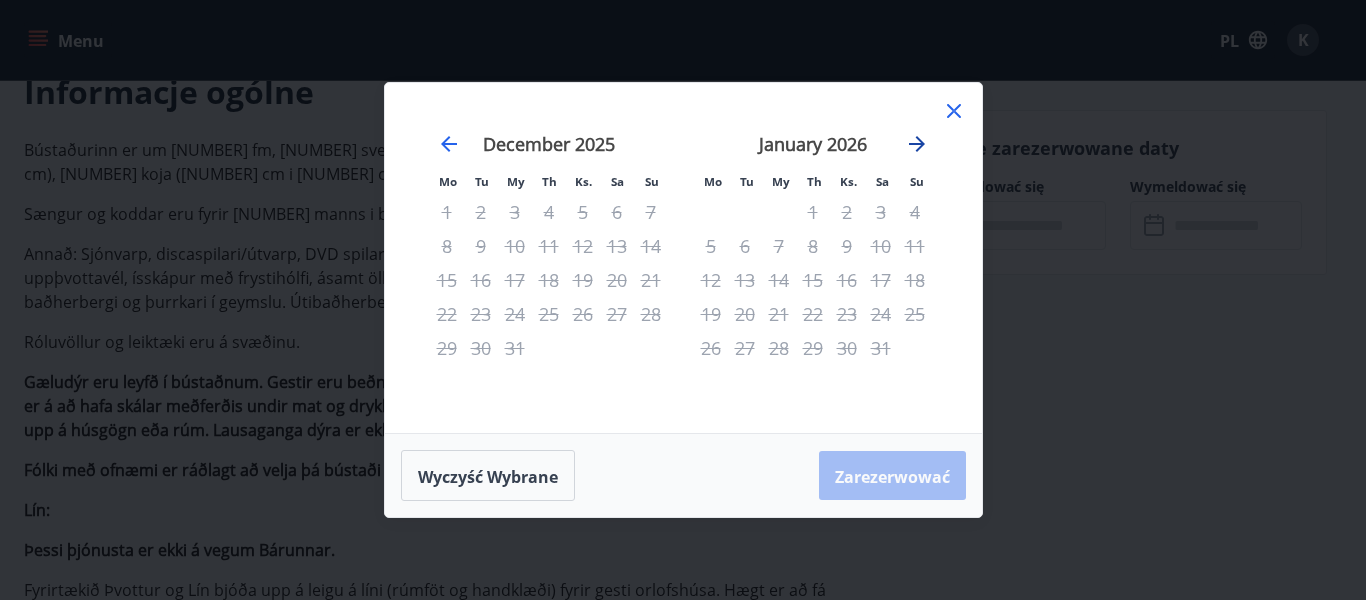 click 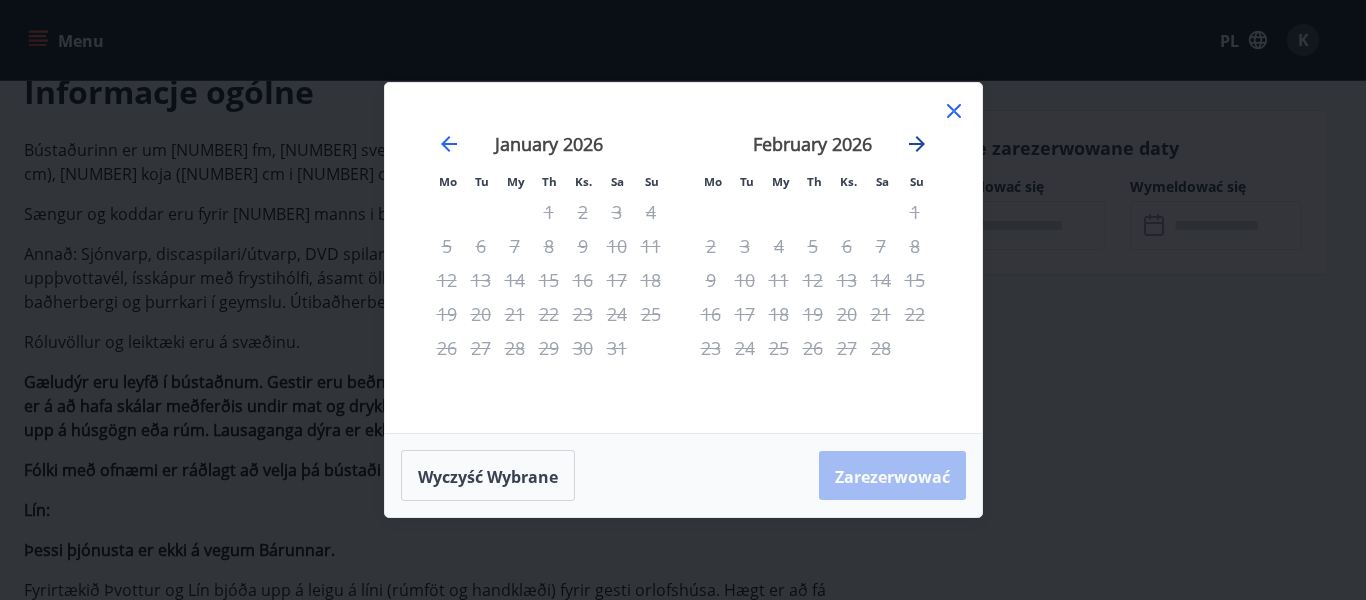 click 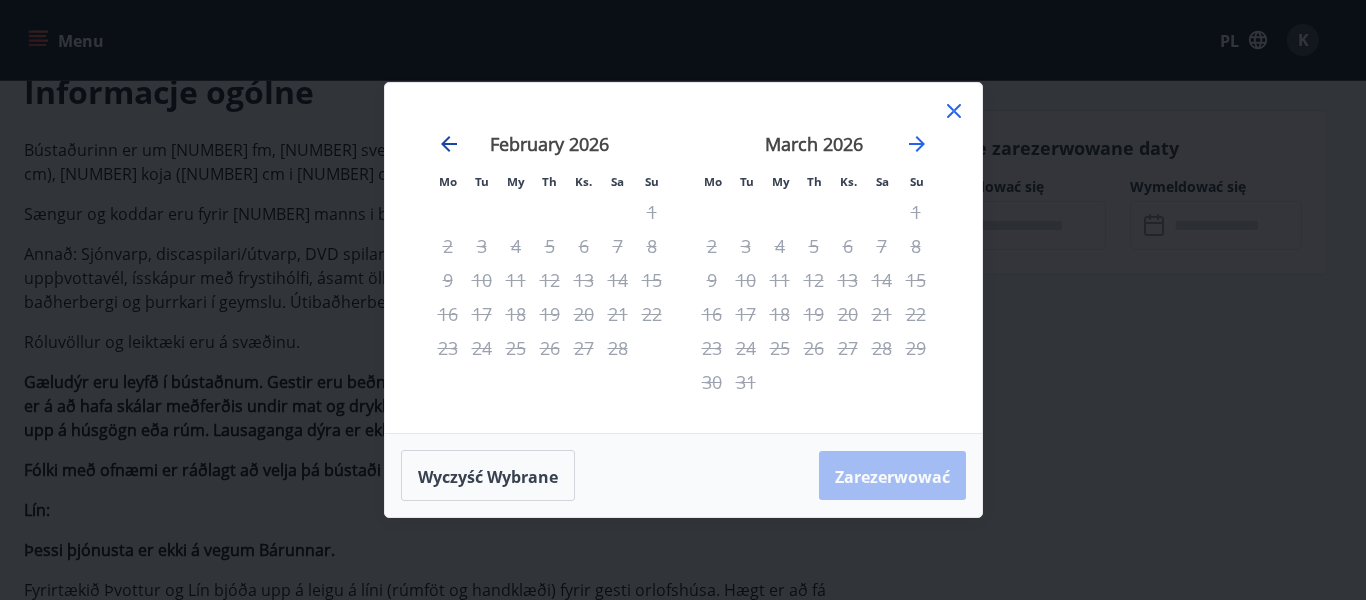click 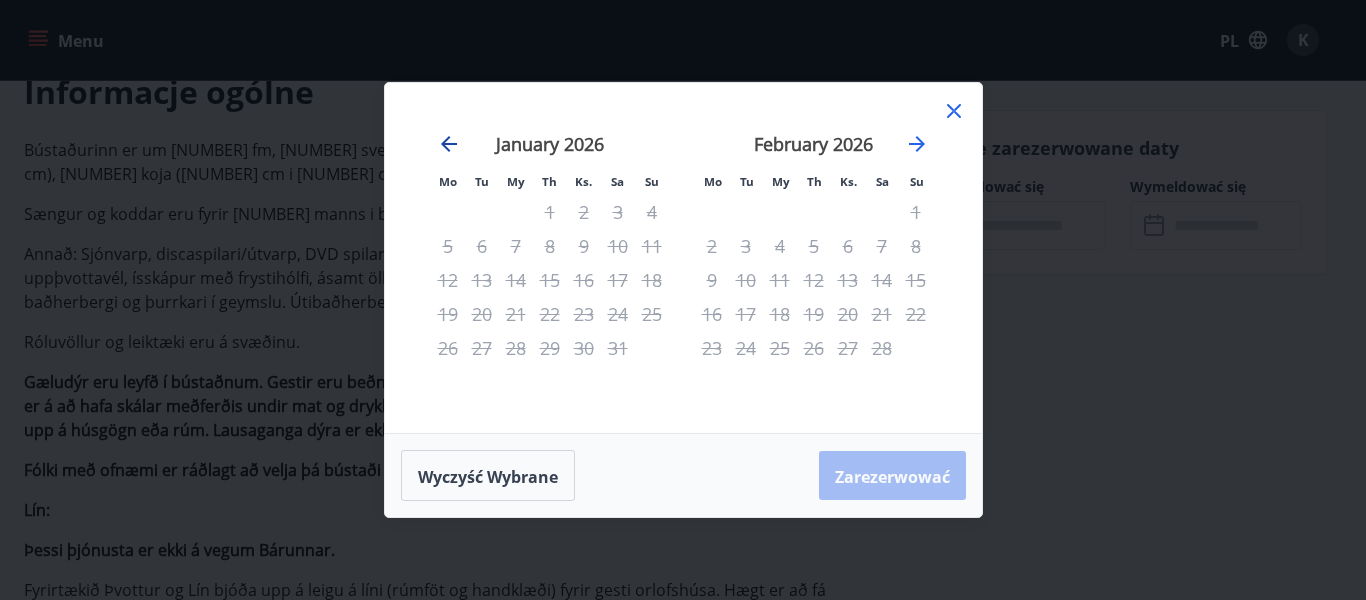 click 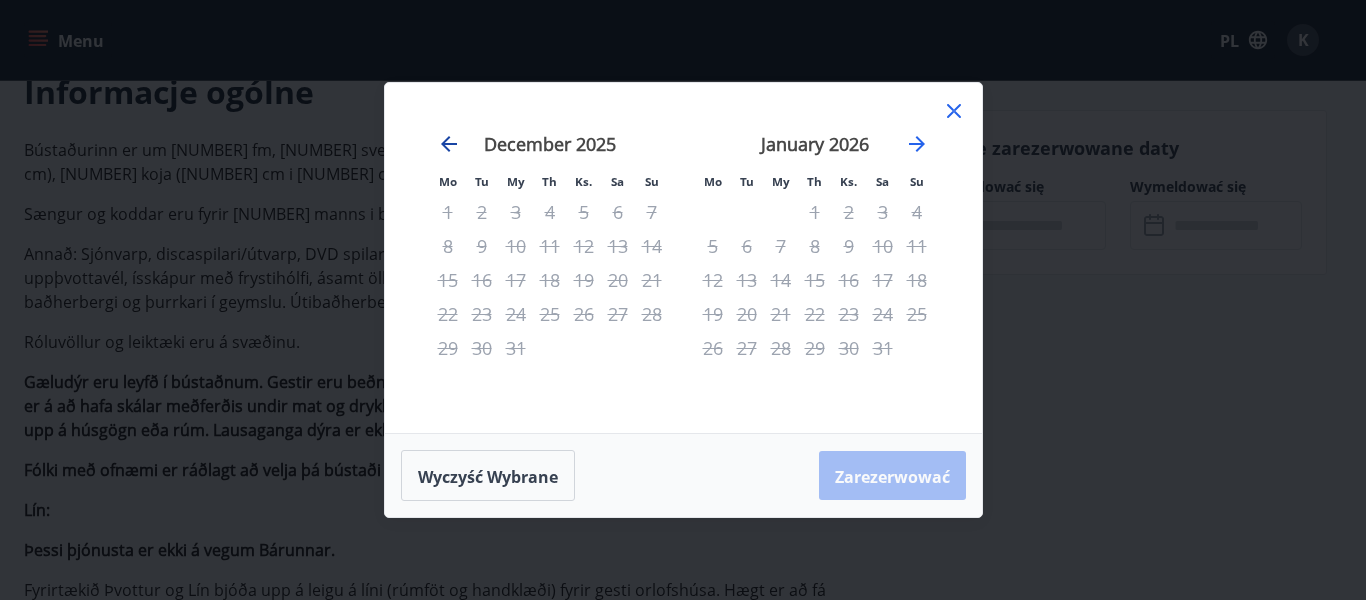 click 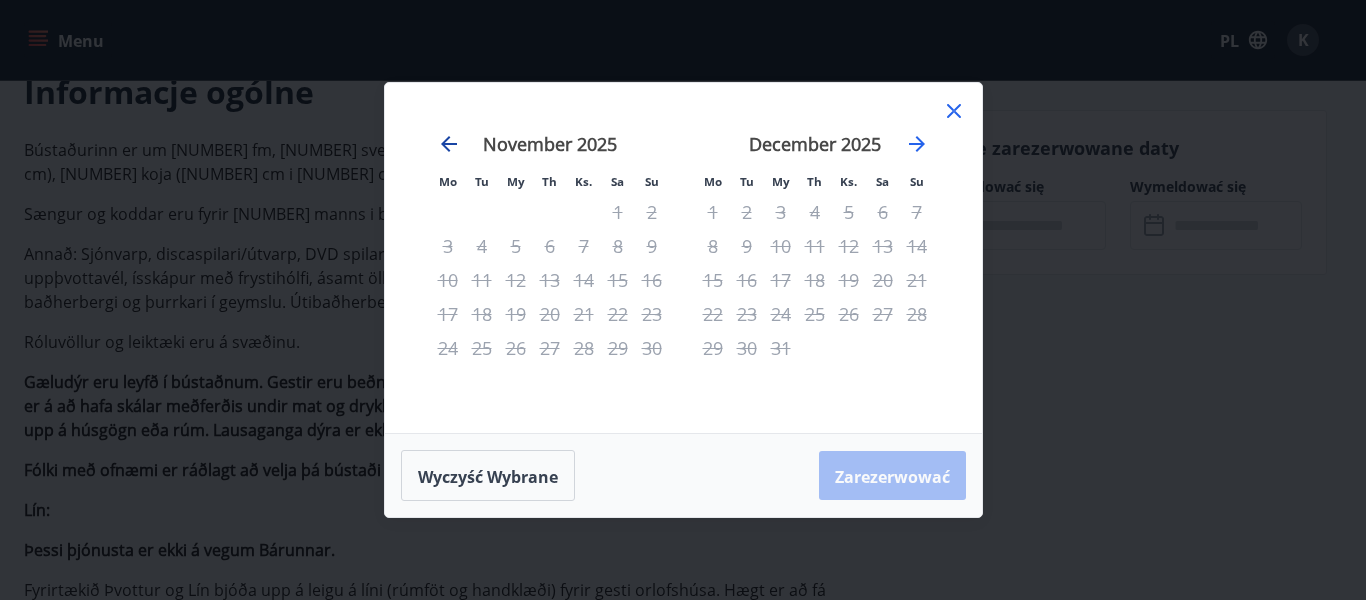 click 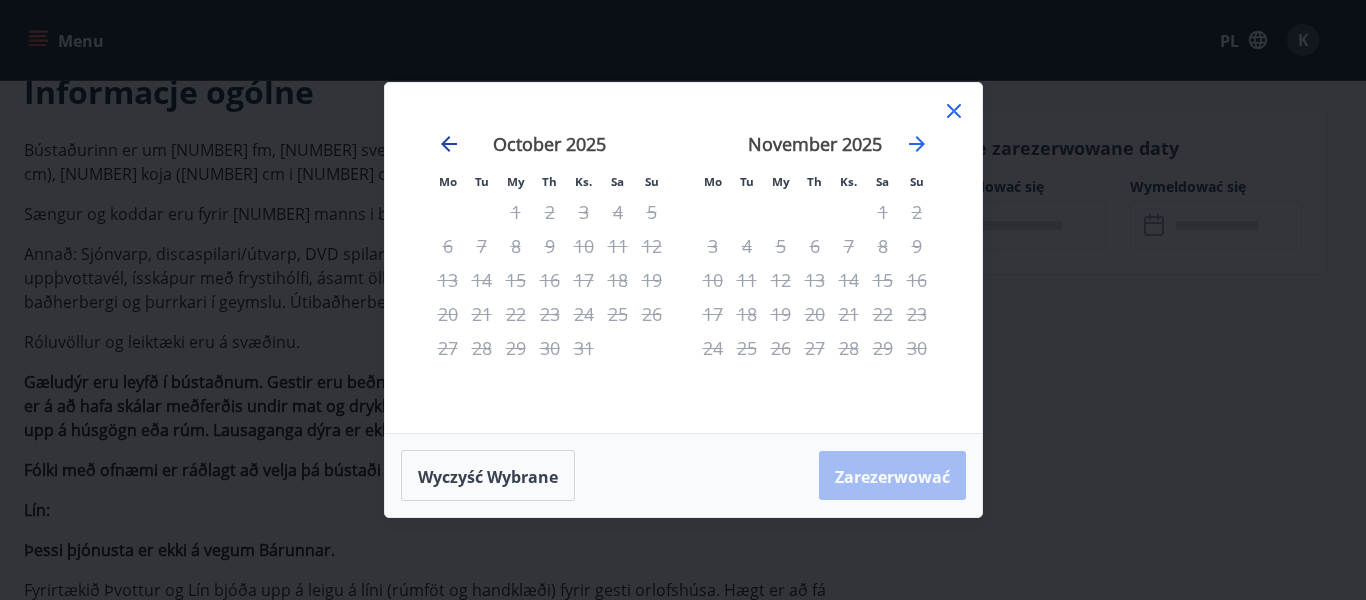 click 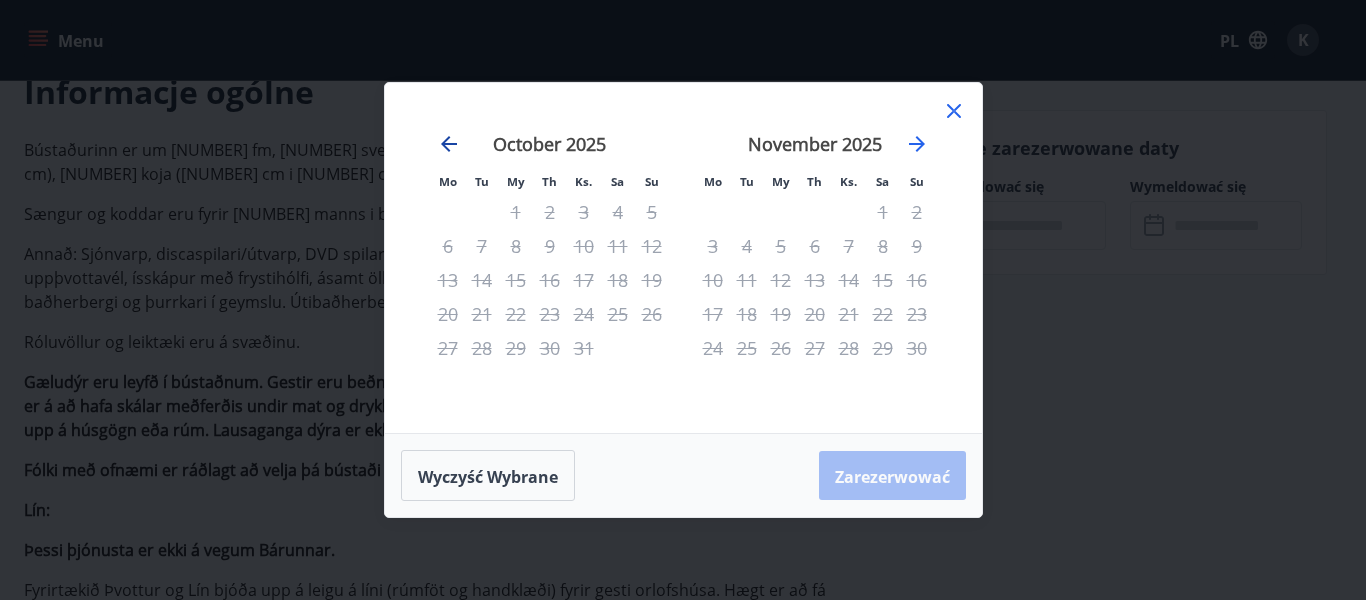 click 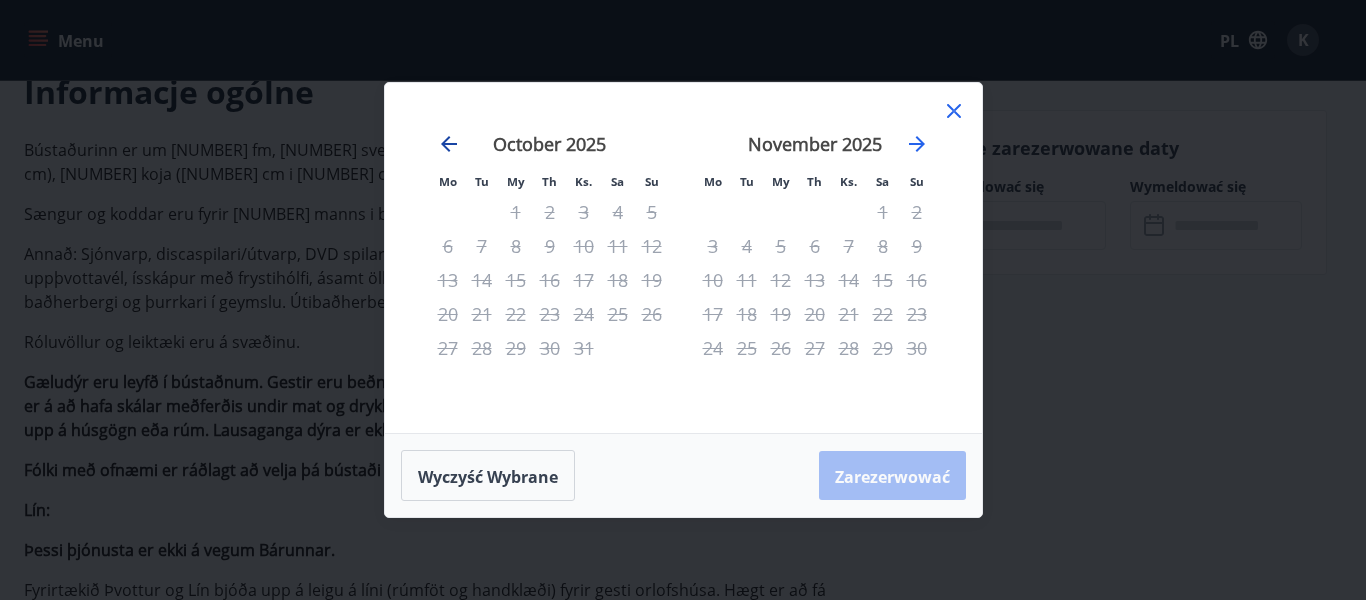 click 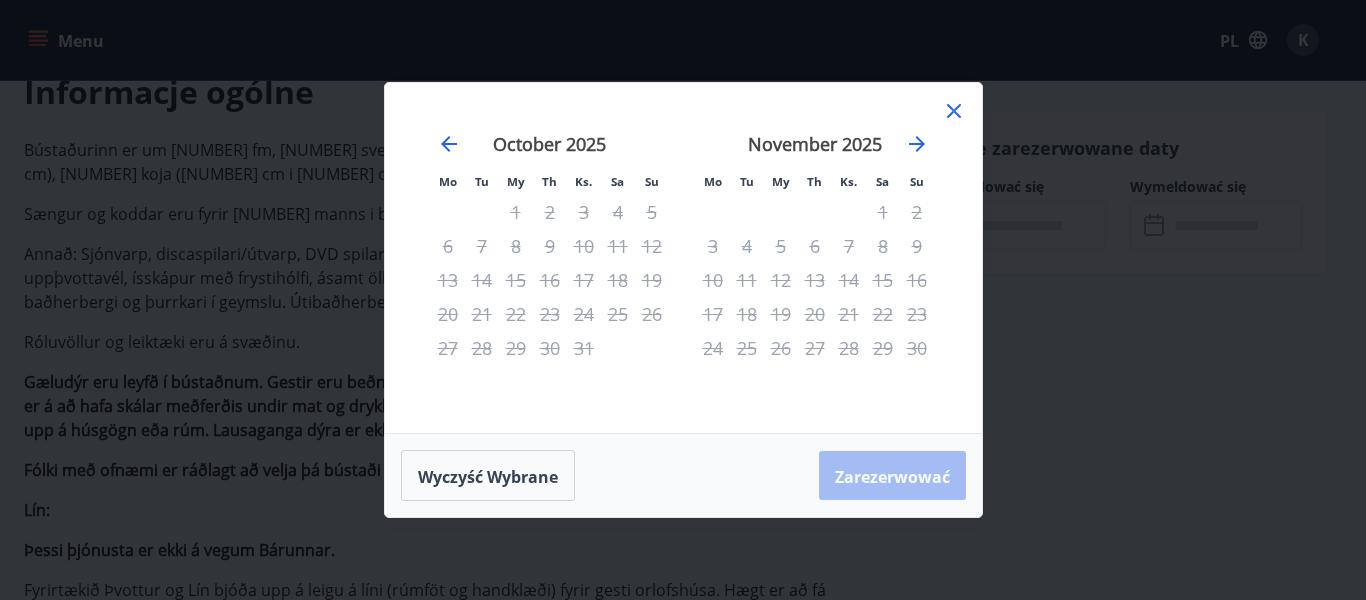click 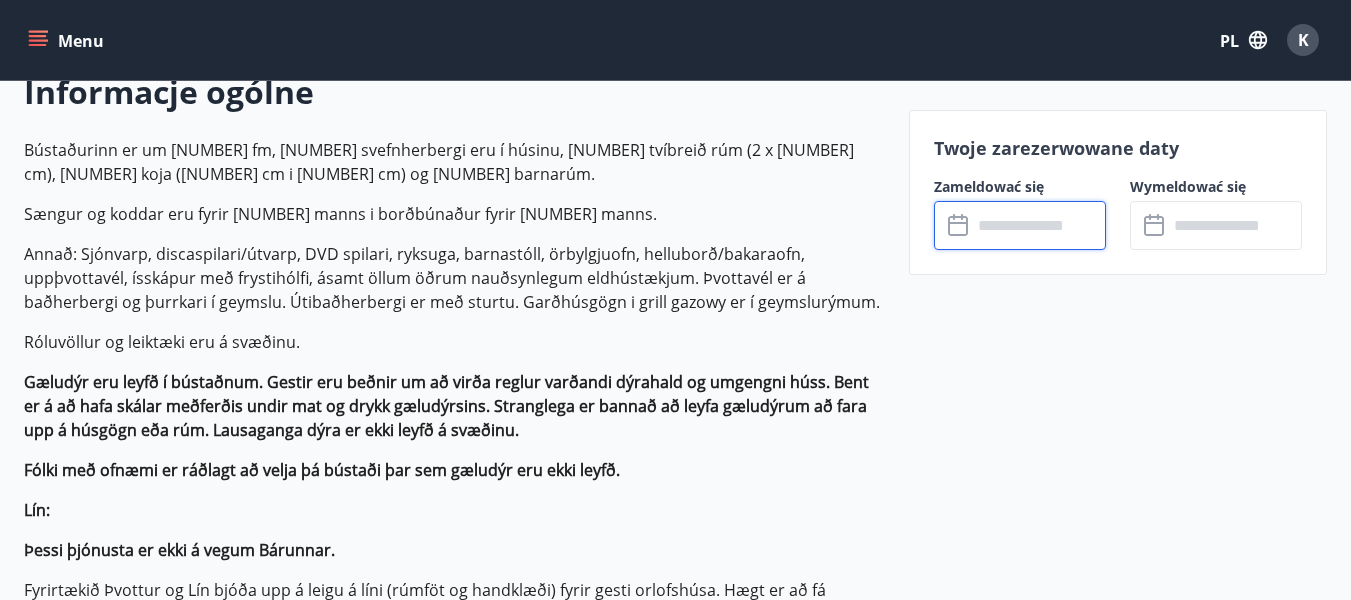 click at bounding box center [1039, 225] 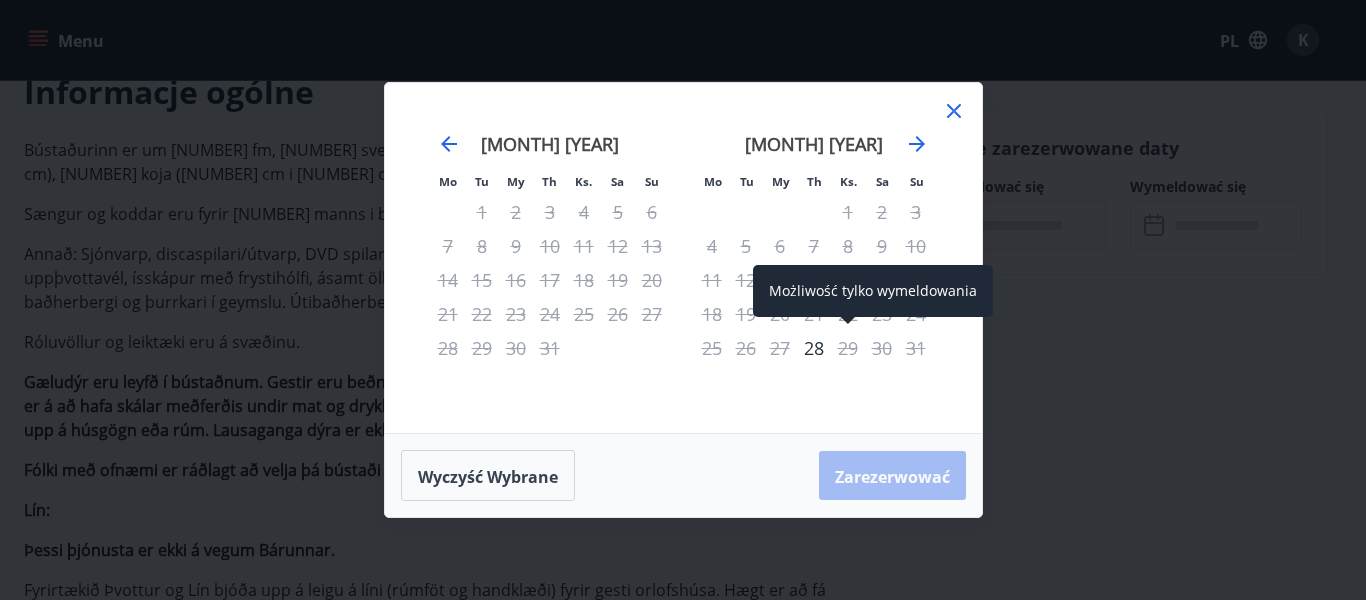 click on "29" at bounding box center [848, 348] 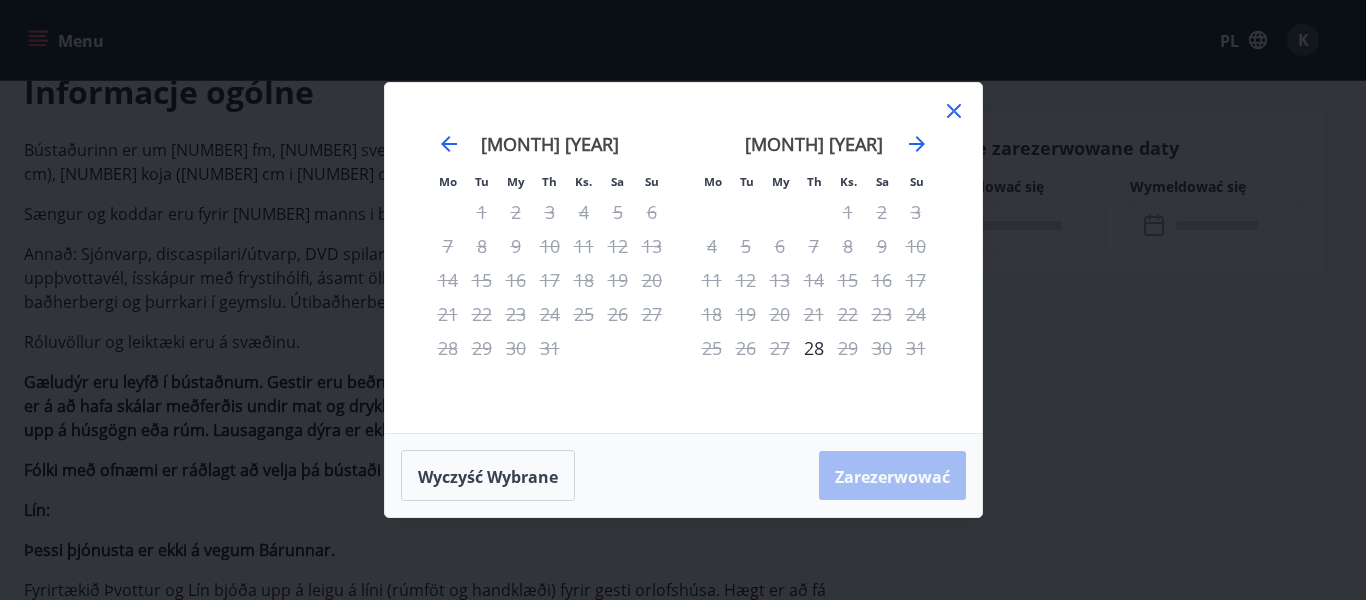 click on "Mo Tu My Th Ks. Sa Su Mo Tu My Th Ks. Sa Su [MONTH] [YEAR] 1 2 3 4 5 6 7 8 9 10 11 12 13 14 15 16 17 18 19 20 21 22 23 24 25 26 27 28 29 30 [MONTH] [YEAR] 1 2 3 4 5 6 7 8 9 10 11 12 13 14 15 16 17 18 19 20 21 22 23 24 25 26 27 28 29 30 31 [MONTH] [YEAR] 1 2 3 4 5 6 7 8 9 10 11 12 13 14 15 16 17 18 19 20 21 22 23 24 25 26 27 28 29 30 31 [MONTH] [YEAR] 1 2 3 4 5 6 7 8 9 10 11 12 13 14 15 16 17 18 19 20 21 22 23 24 25 26 27 28 29 30 Wyczyść wybrane Zarezerwować" at bounding box center (683, 300) 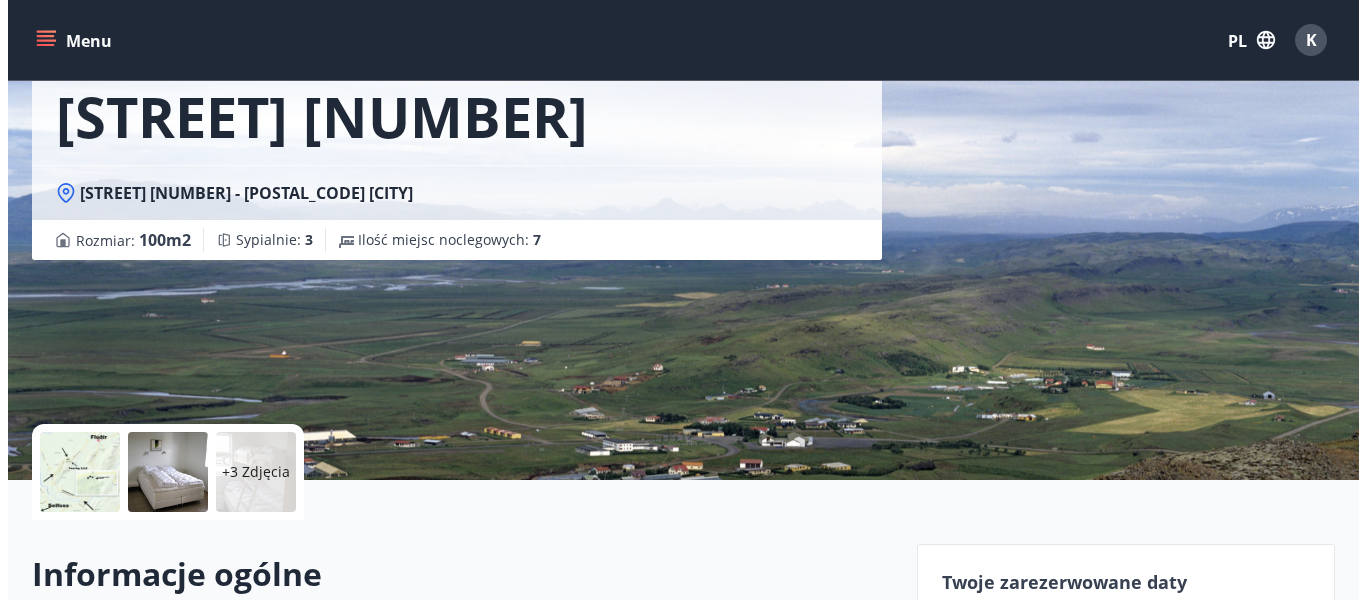 scroll, scrollTop: 126, scrollLeft: 0, axis: vertical 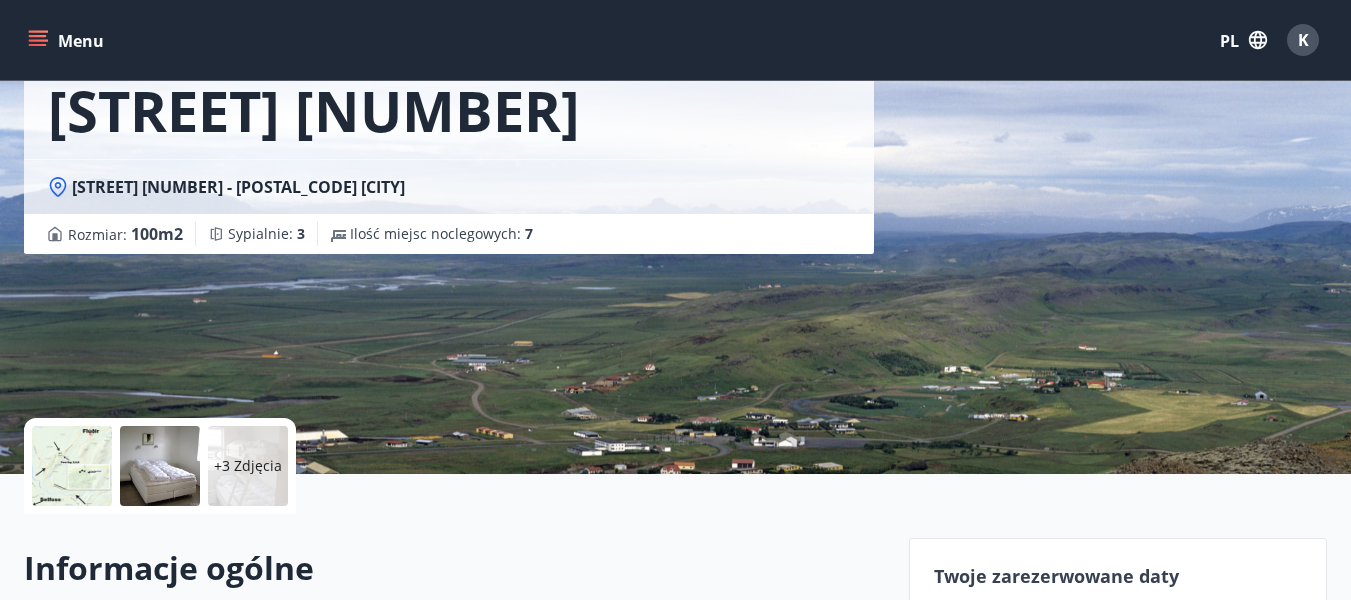 click at bounding box center [72, 466] 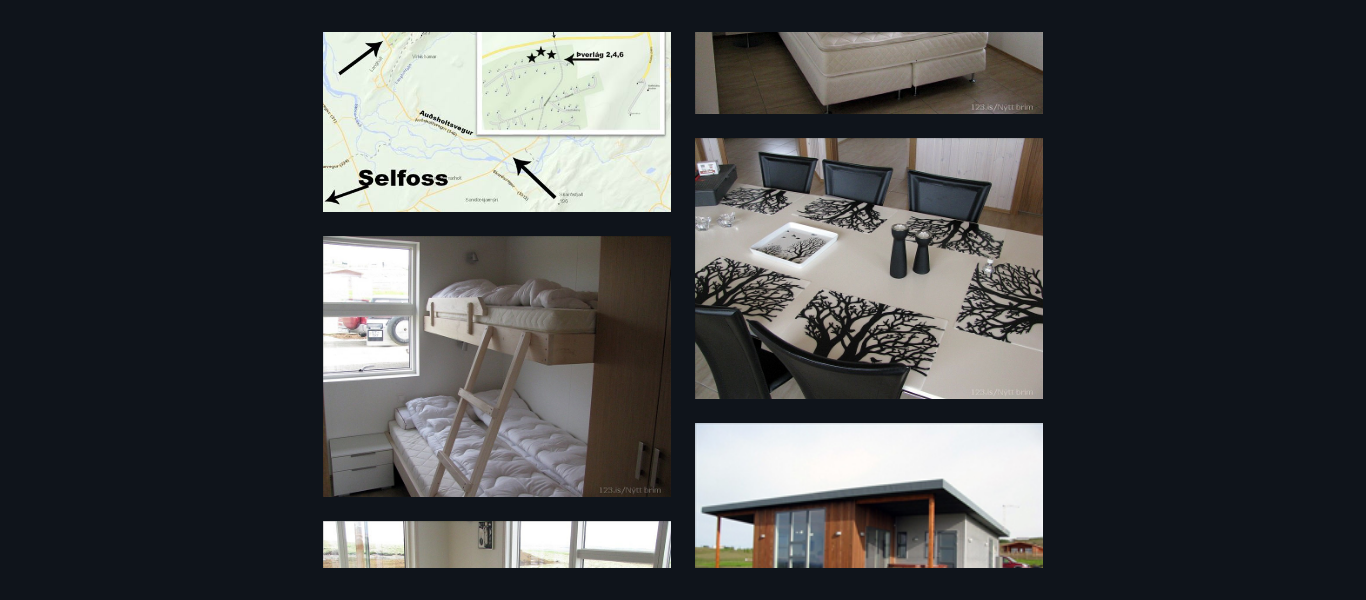 scroll, scrollTop: 479, scrollLeft: 0, axis: vertical 